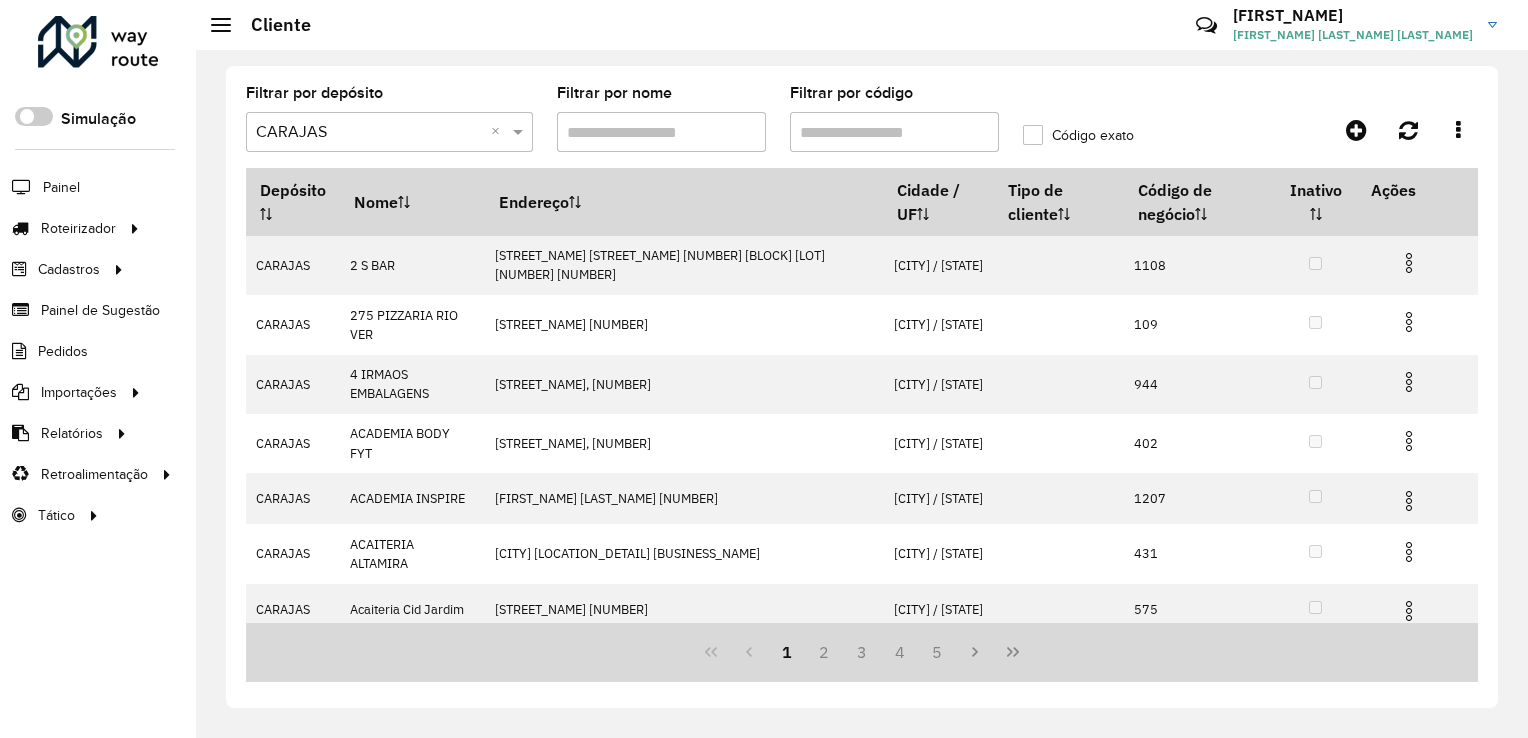 scroll, scrollTop: 0, scrollLeft: 0, axis: both 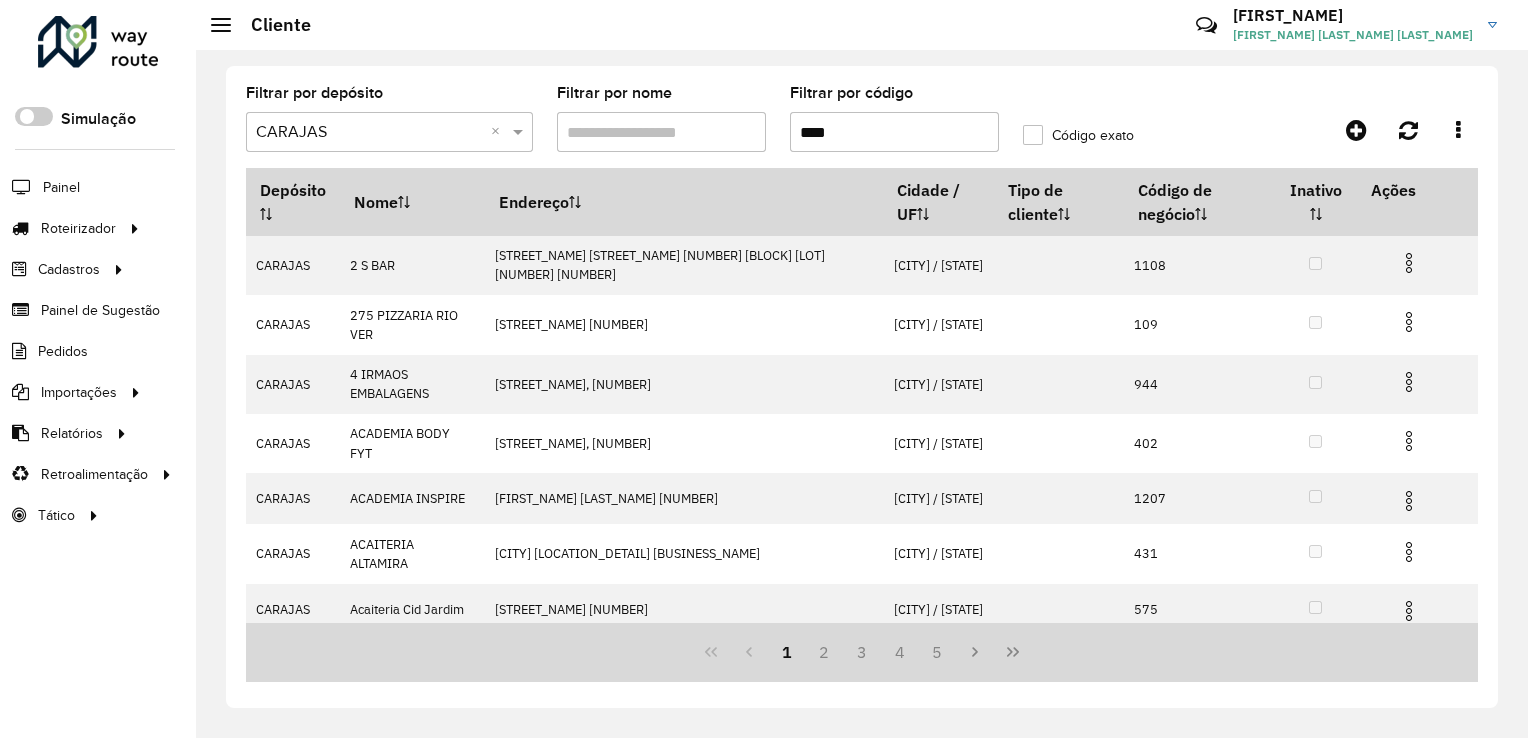 type on "****" 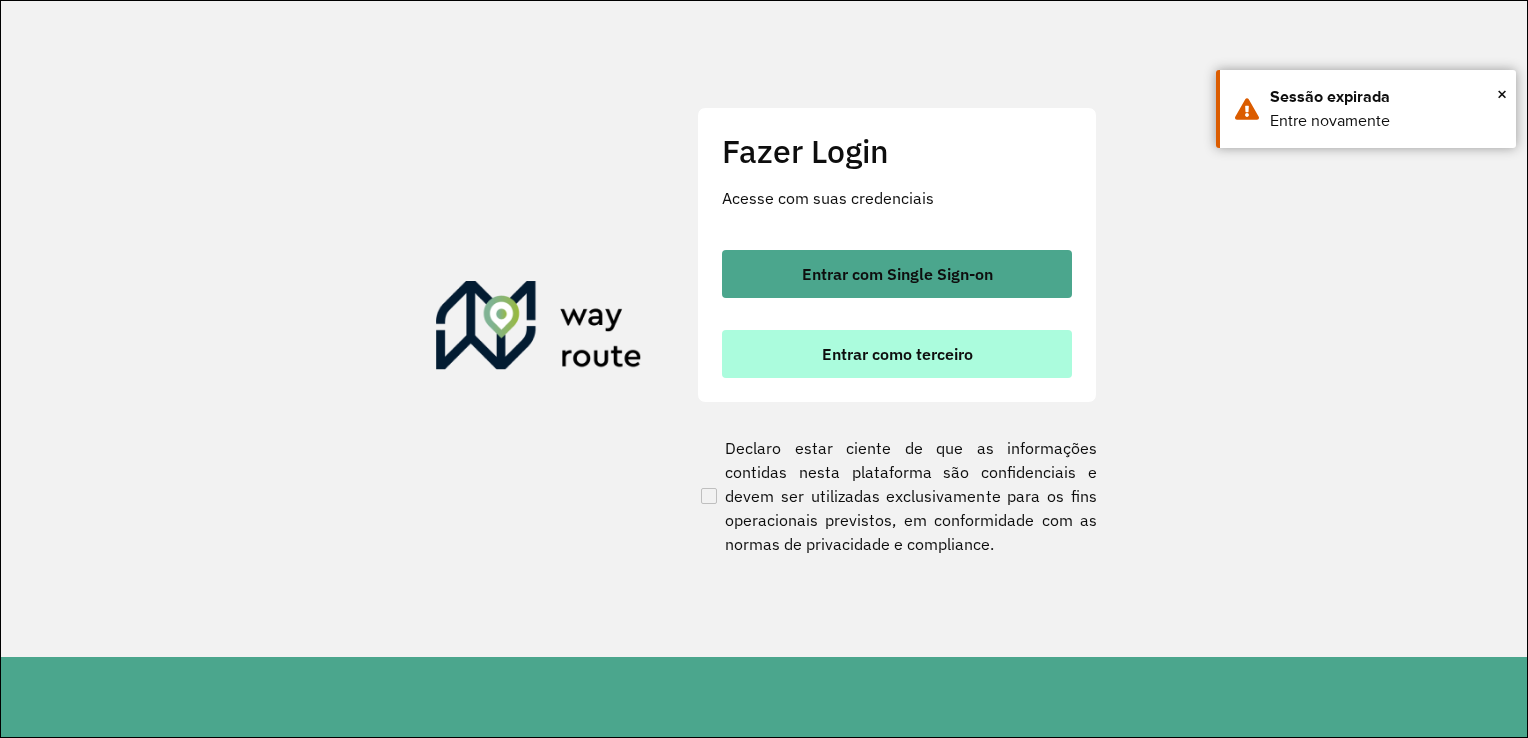 click on "Entrar como terceiro" at bounding box center (897, 354) 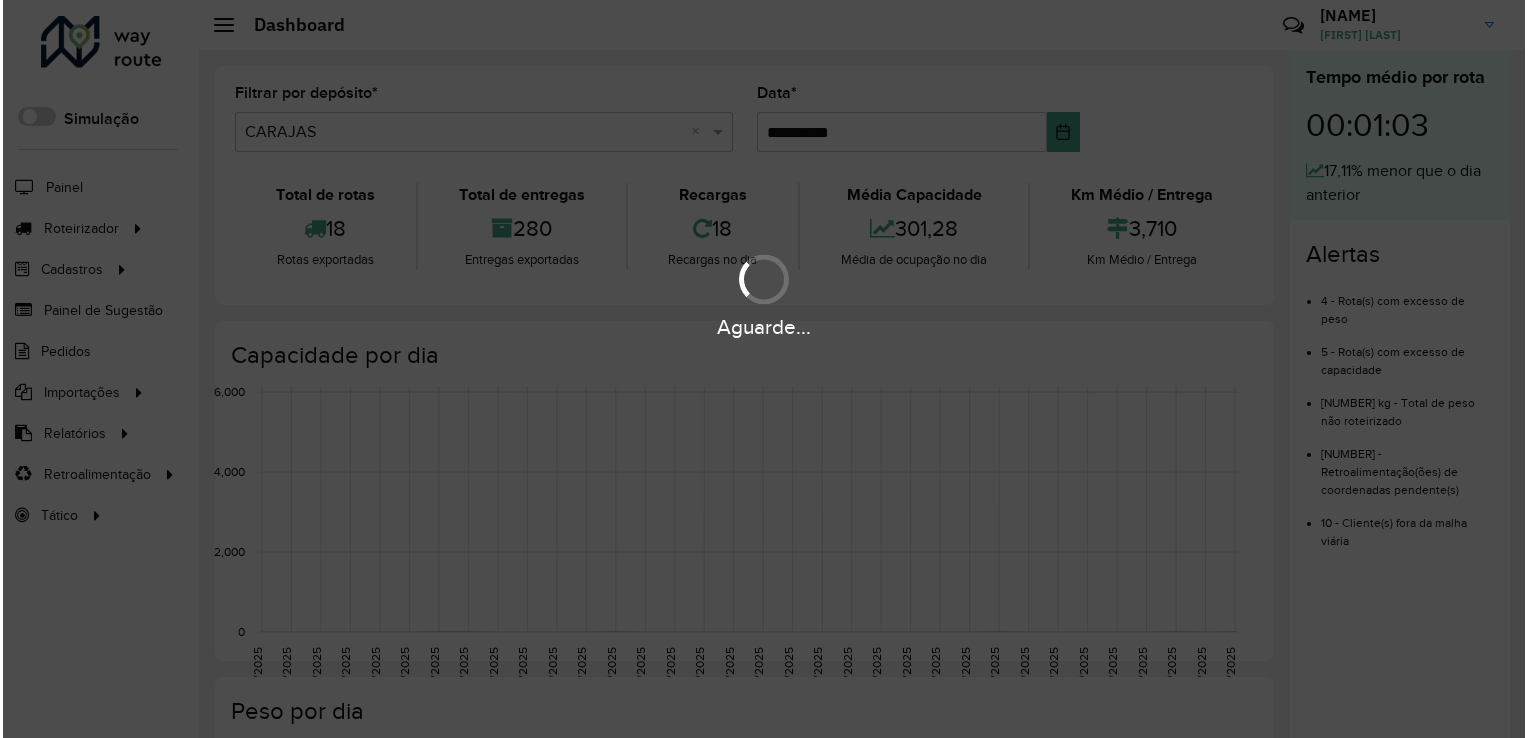 scroll, scrollTop: 0, scrollLeft: 0, axis: both 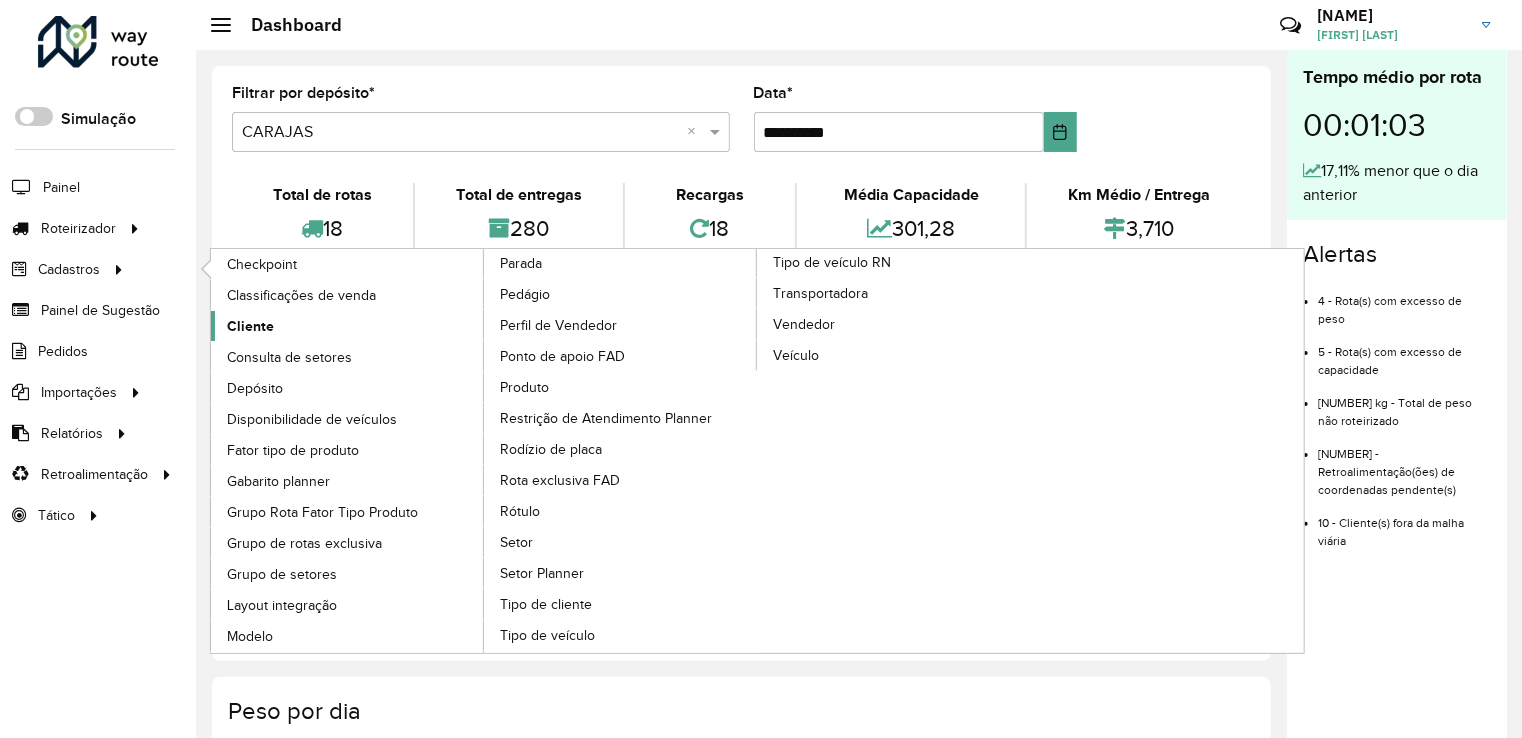 click on "Cliente" 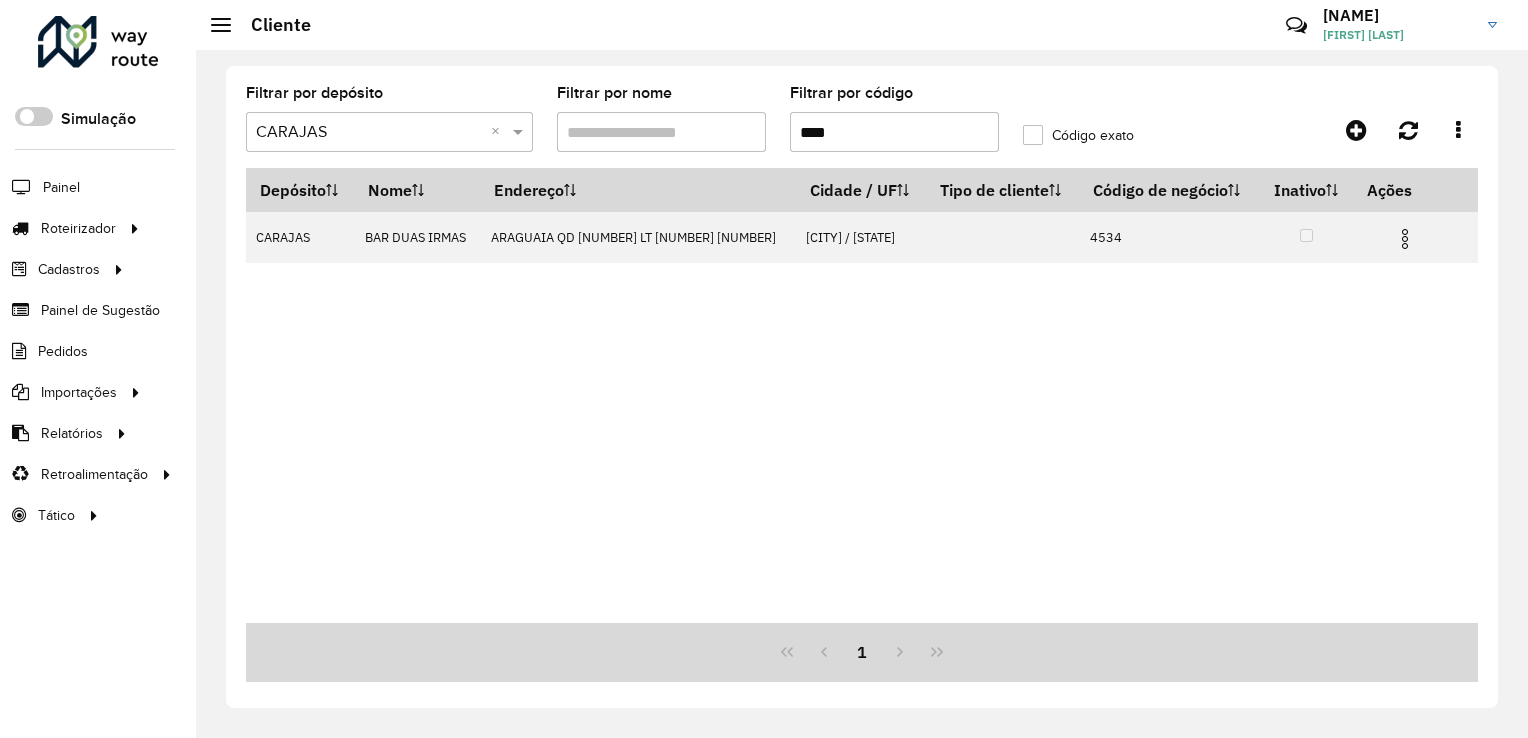 drag, startPoint x: 846, startPoint y: 132, endPoint x: 768, endPoint y: 150, distance: 80.04999 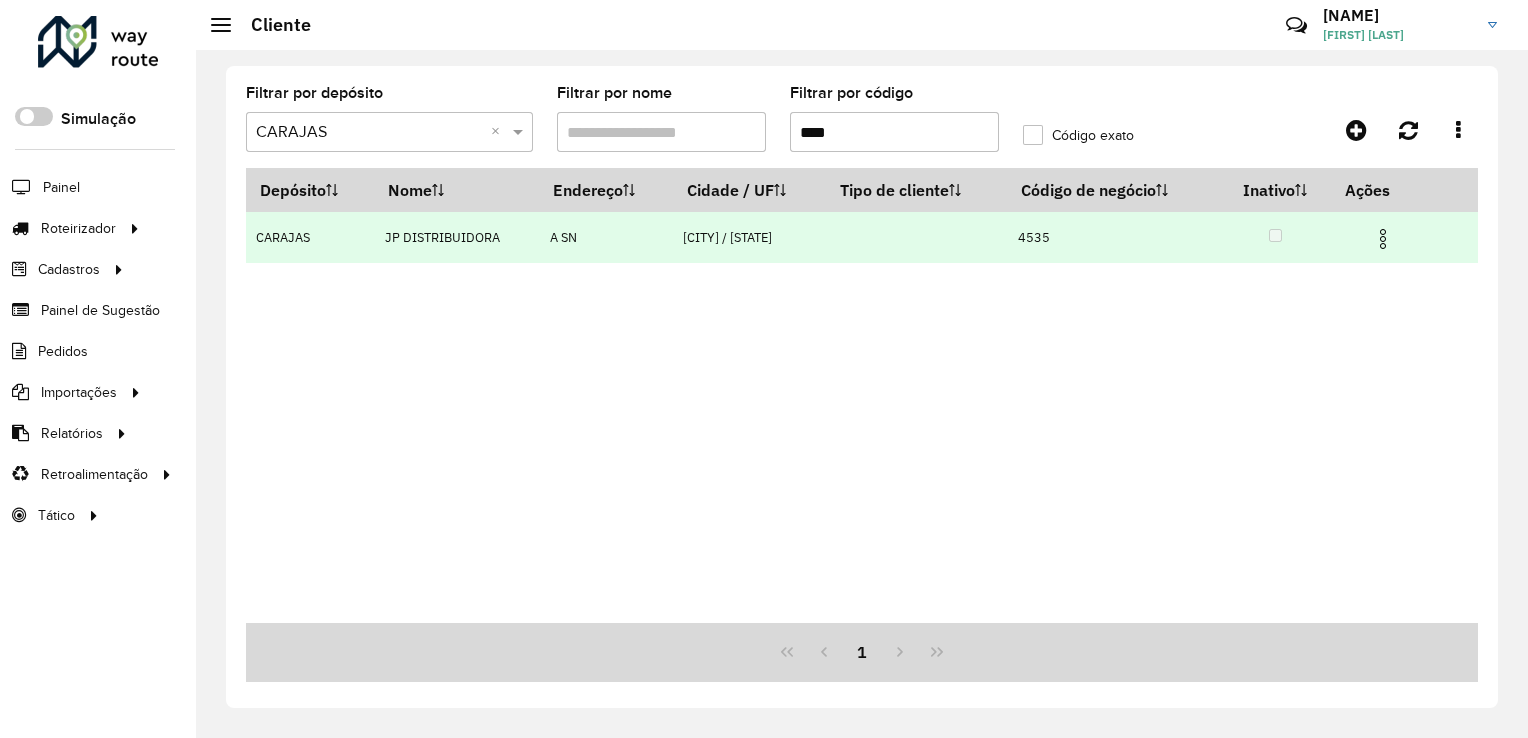 click at bounding box center [1383, 239] 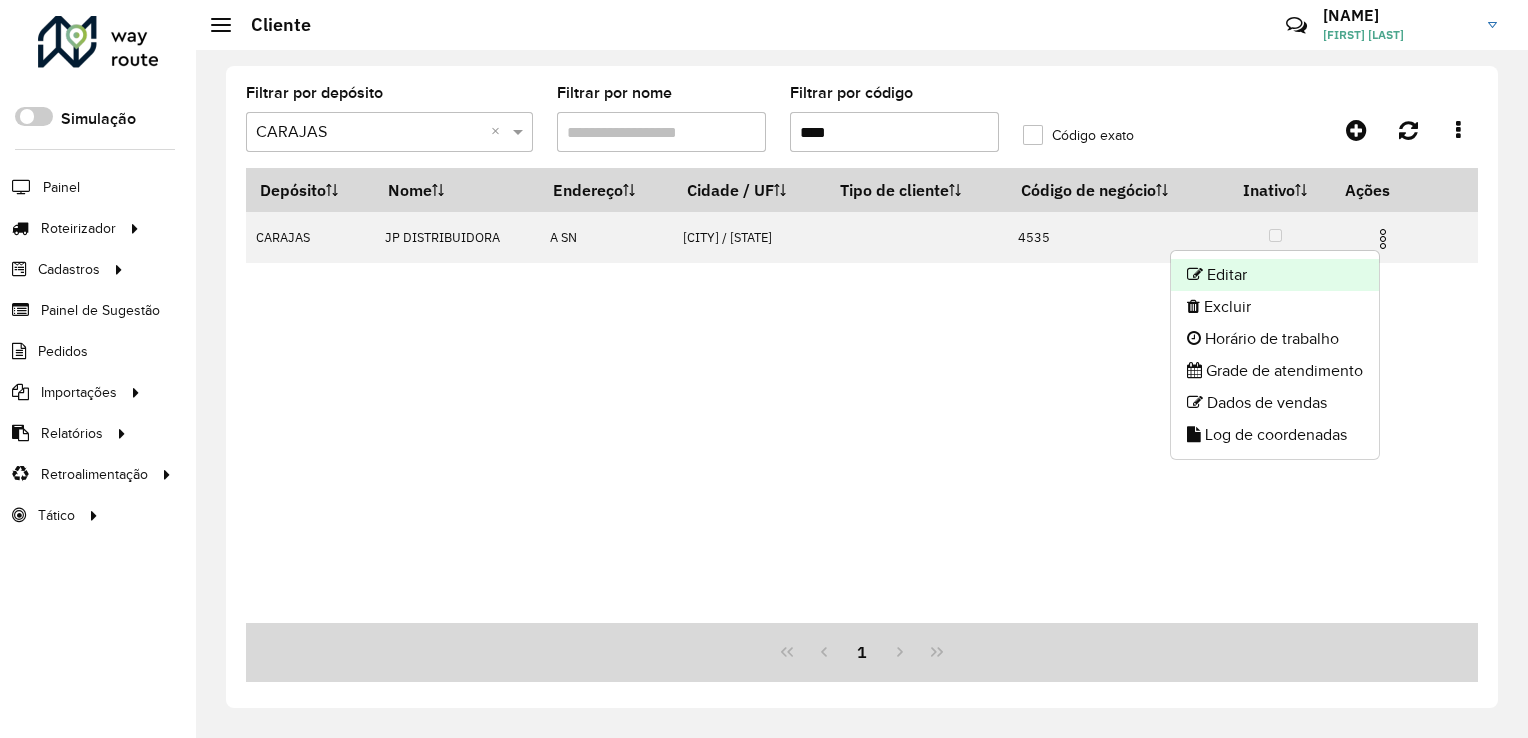 click on "Editar" 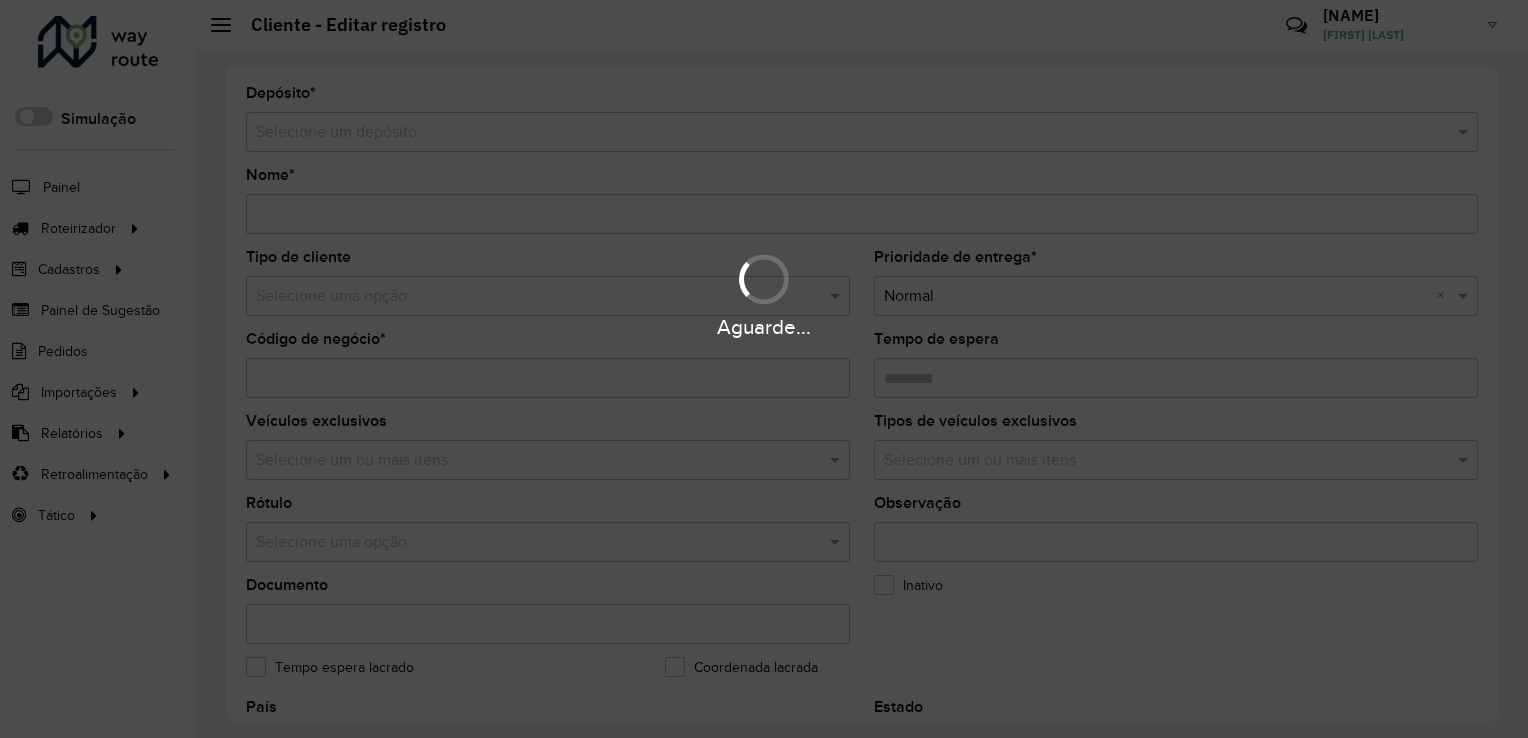 type on "**********" 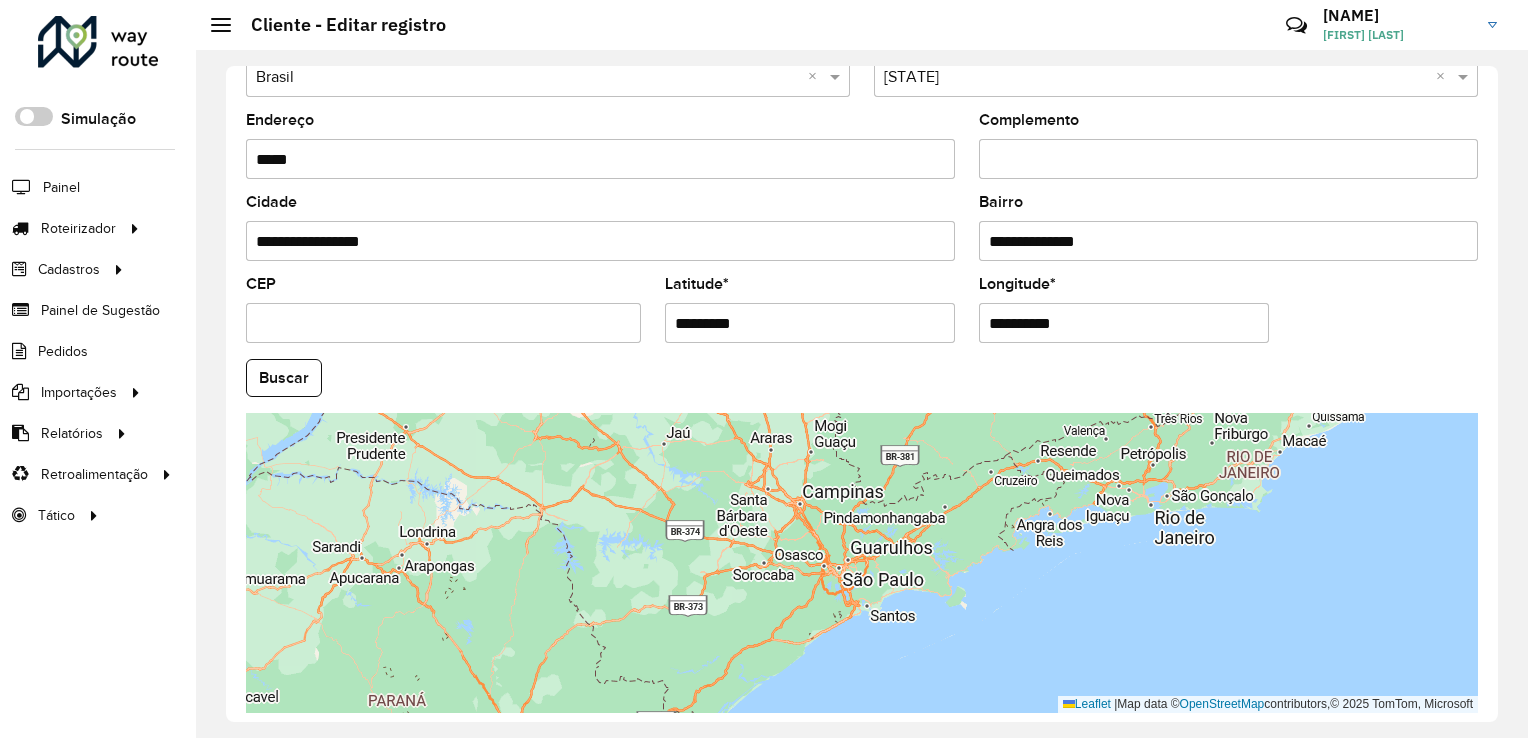 scroll, scrollTop: 741, scrollLeft: 0, axis: vertical 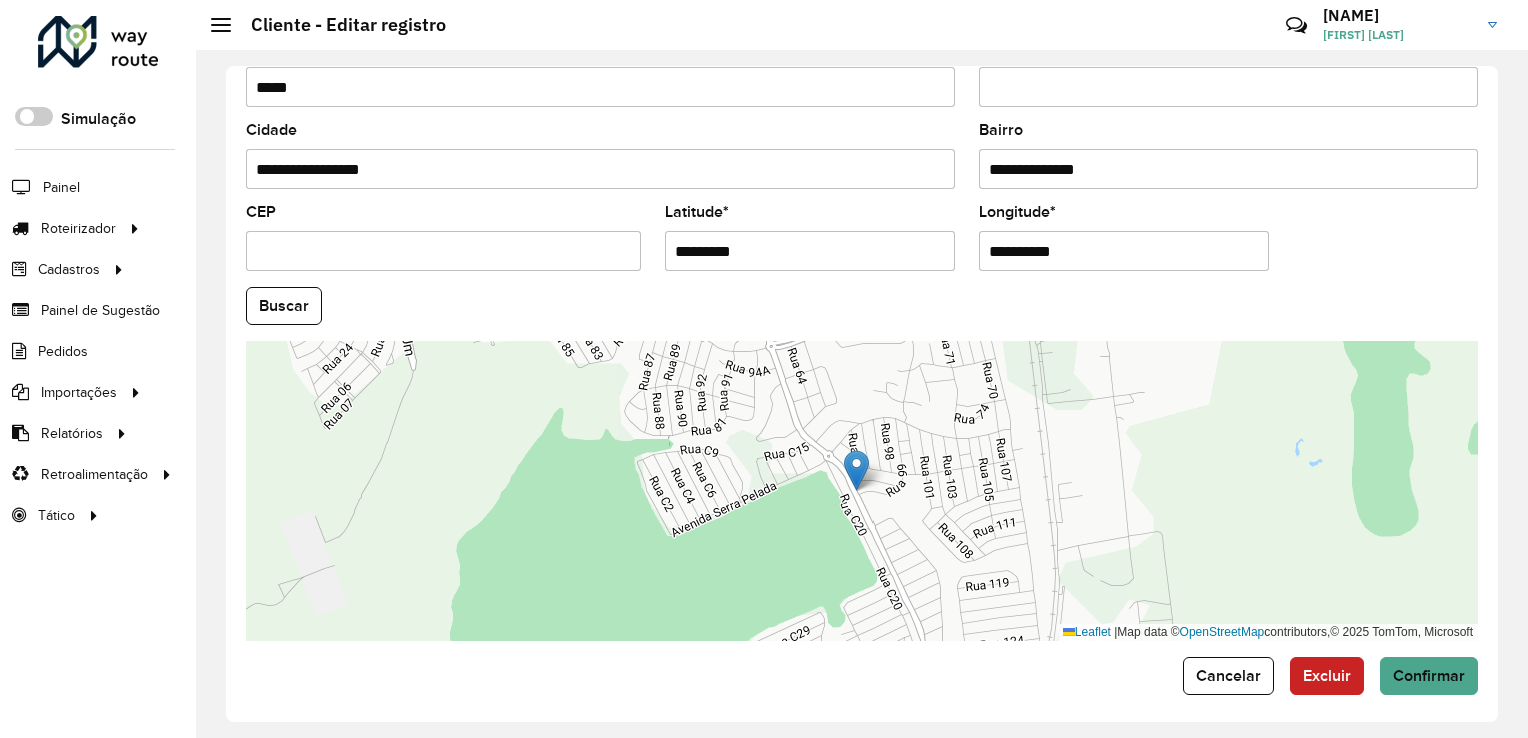 drag, startPoint x: 752, startPoint y: 247, endPoint x: 625, endPoint y: 266, distance: 128.41339 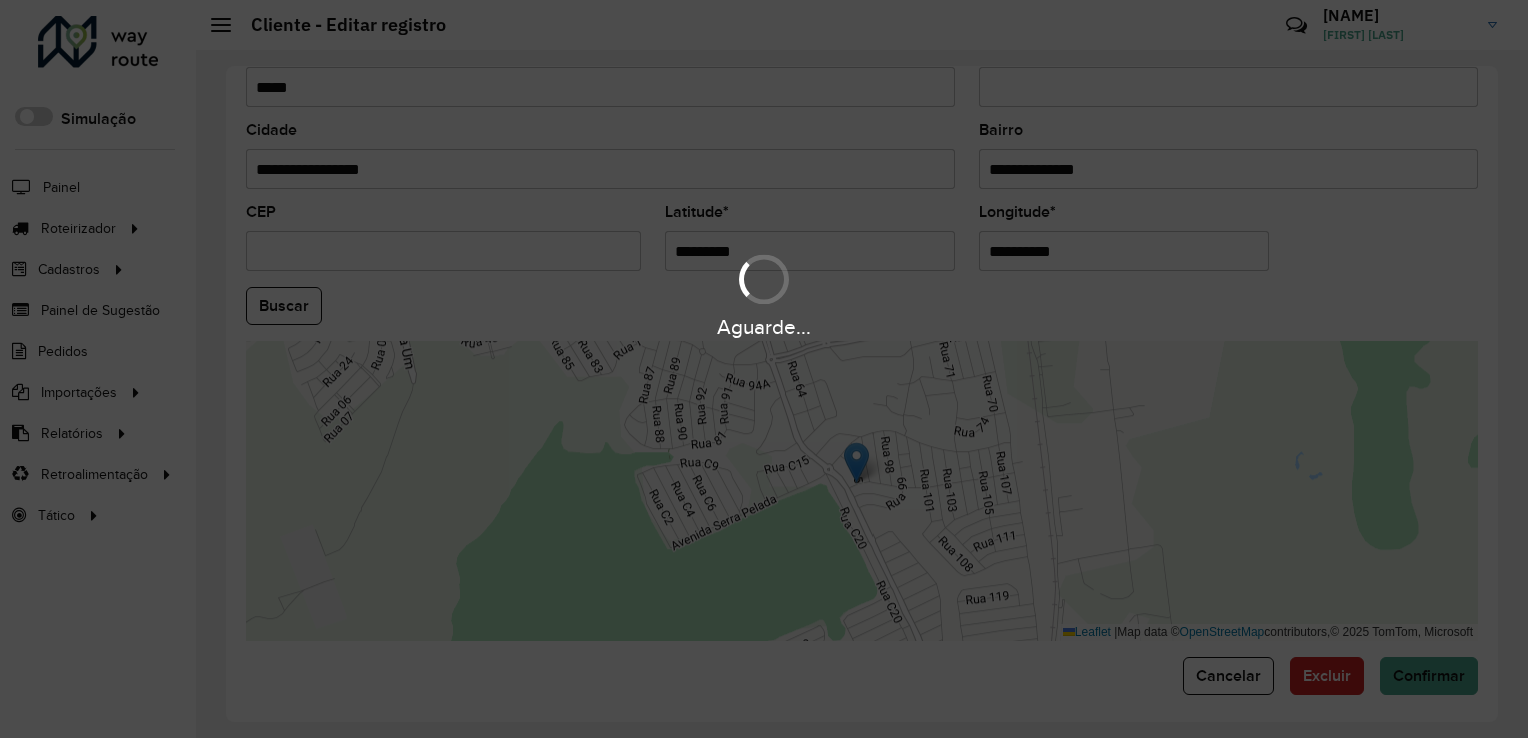 drag, startPoint x: 1026, startPoint y: 258, endPoint x: 977, endPoint y: 266, distance: 49.648766 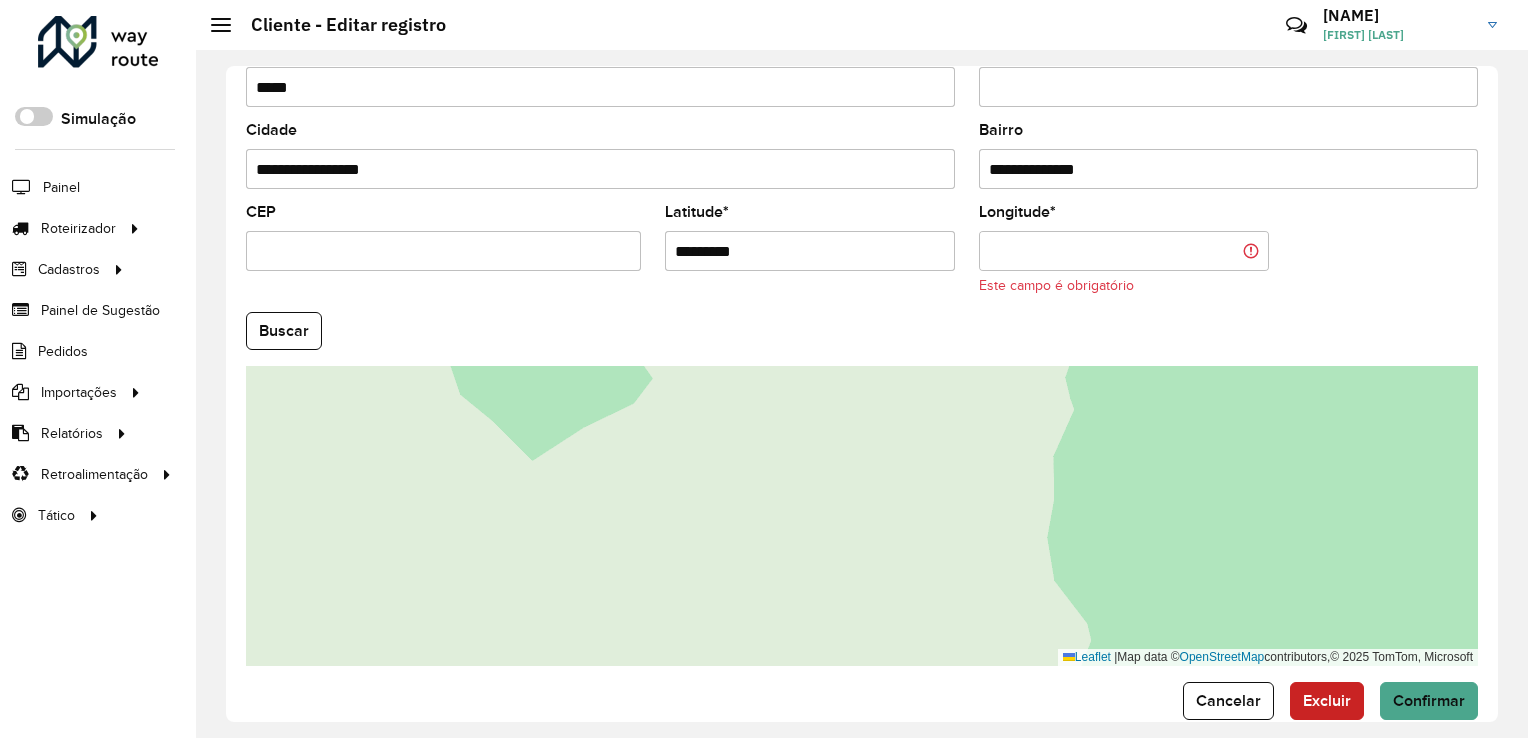 paste on "**********" 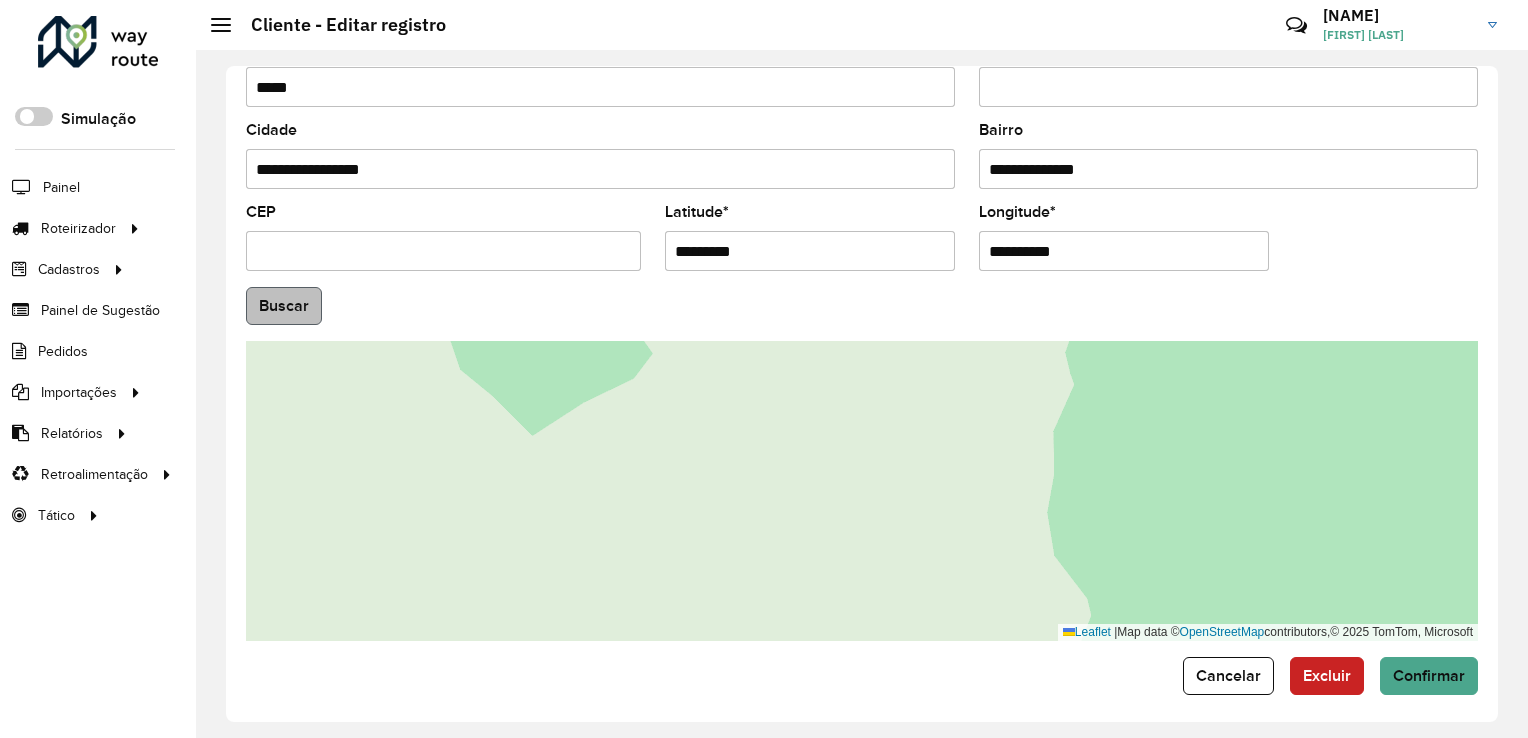type on "**********" 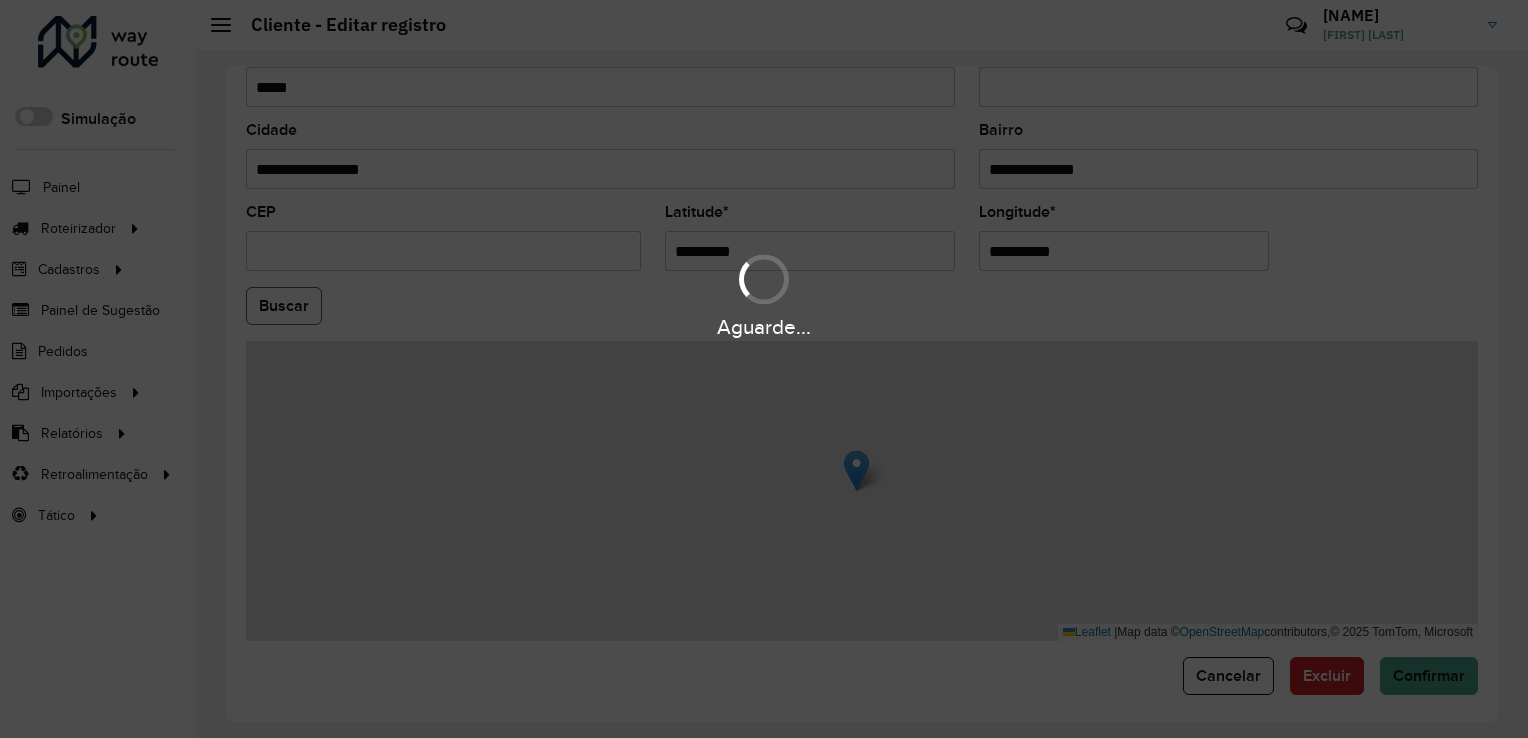 click on "Aguarde...  Pop-up bloqueado!  Seu navegador bloqueou automáticamente a abertura de uma nova janela.   Acesse as configurações e adicione o endereço do sistema a lista de permissão.   Fechar  Roteirizador AmbevTech Simulação Painel Roteirizador Entregas Vendas Cadastros Checkpoint Classificações de venda Cliente Consulta de setores Depósito Disponibilidade de veículos Fator tipo de produto Gabarito planner Grupo Rota Fator Tipo Produto Grupo de rotas exclusiva Grupo de setores Layout integração Modelo Parada Pedágio Perfil de Vendedor Ponto de apoio FAD Produto Restrição de Atendimento Planner Rodízio de placa Rota exclusiva FAD Rótulo Setor Setor Planner Tipo de cliente Tipo de veículo Tipo de veículo RN Transportadora Vendedor Veículo Painel de Sugestão Pedidos Importações Classificação e volume de venda Clientes Fator tipo produto Gabarito planner Grade de atendimento Janela de atendimento Localização Pedidos Restrição de Atendimento Planner Tempo de espera Vendedor Veículos" at bounding box center [764, 369] 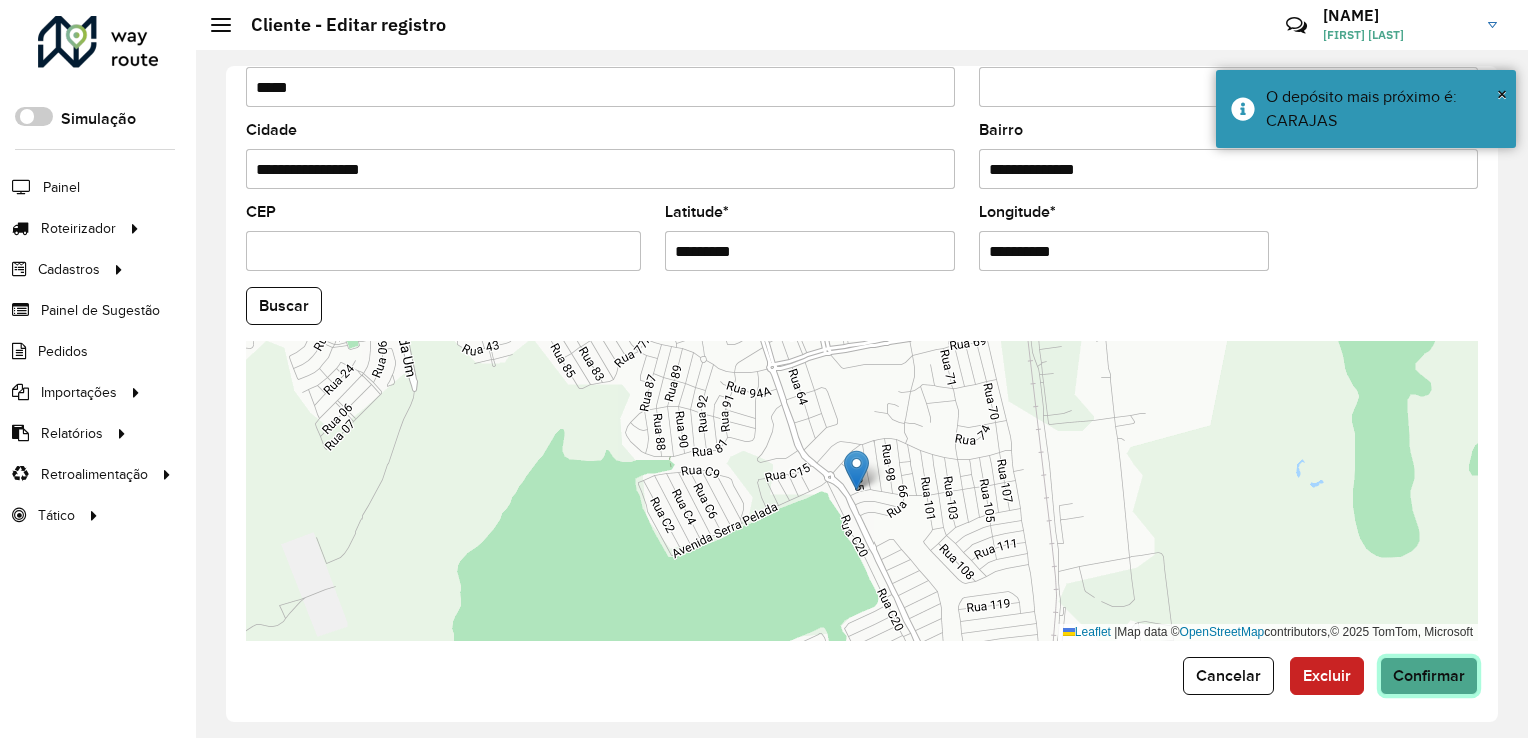 click on "Confirmar" 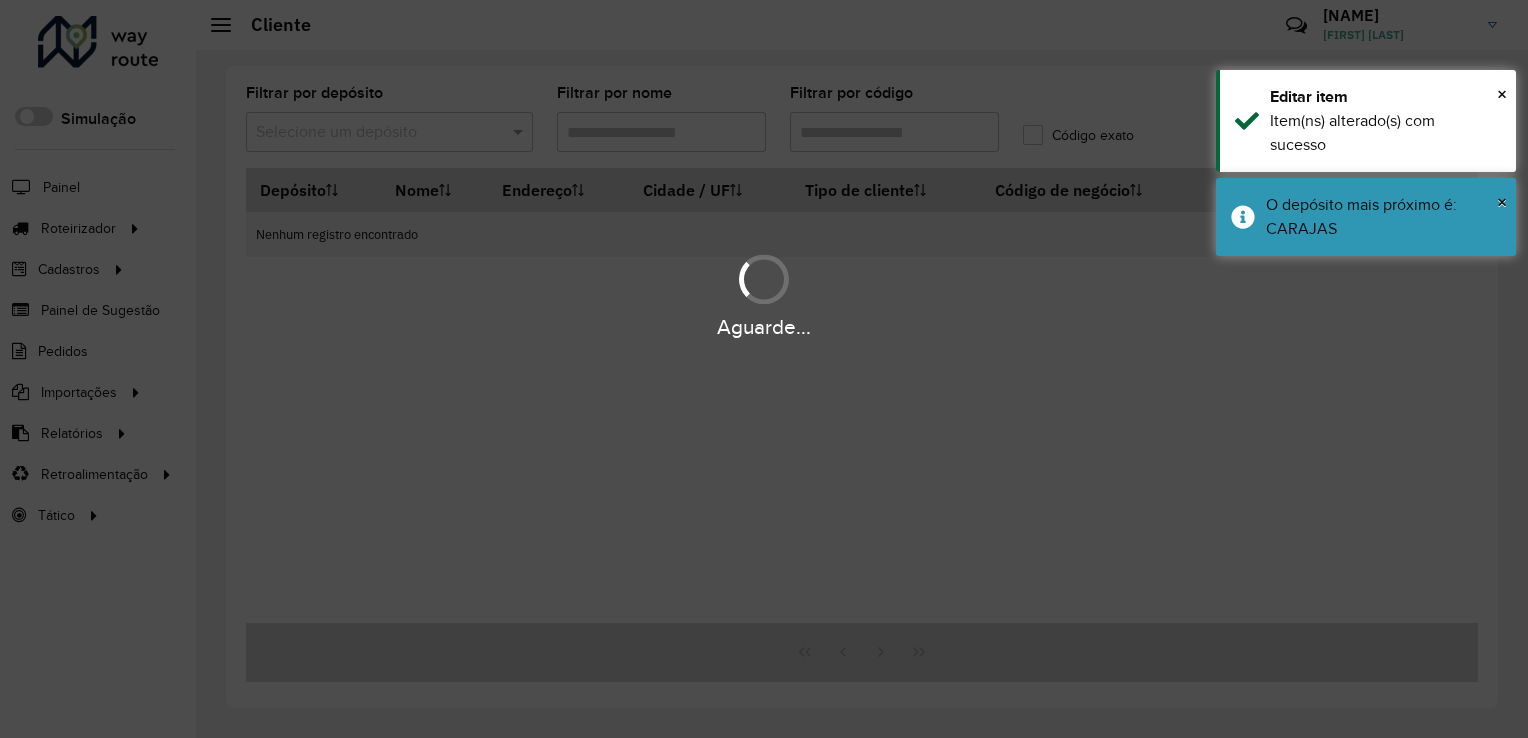 type on "****" 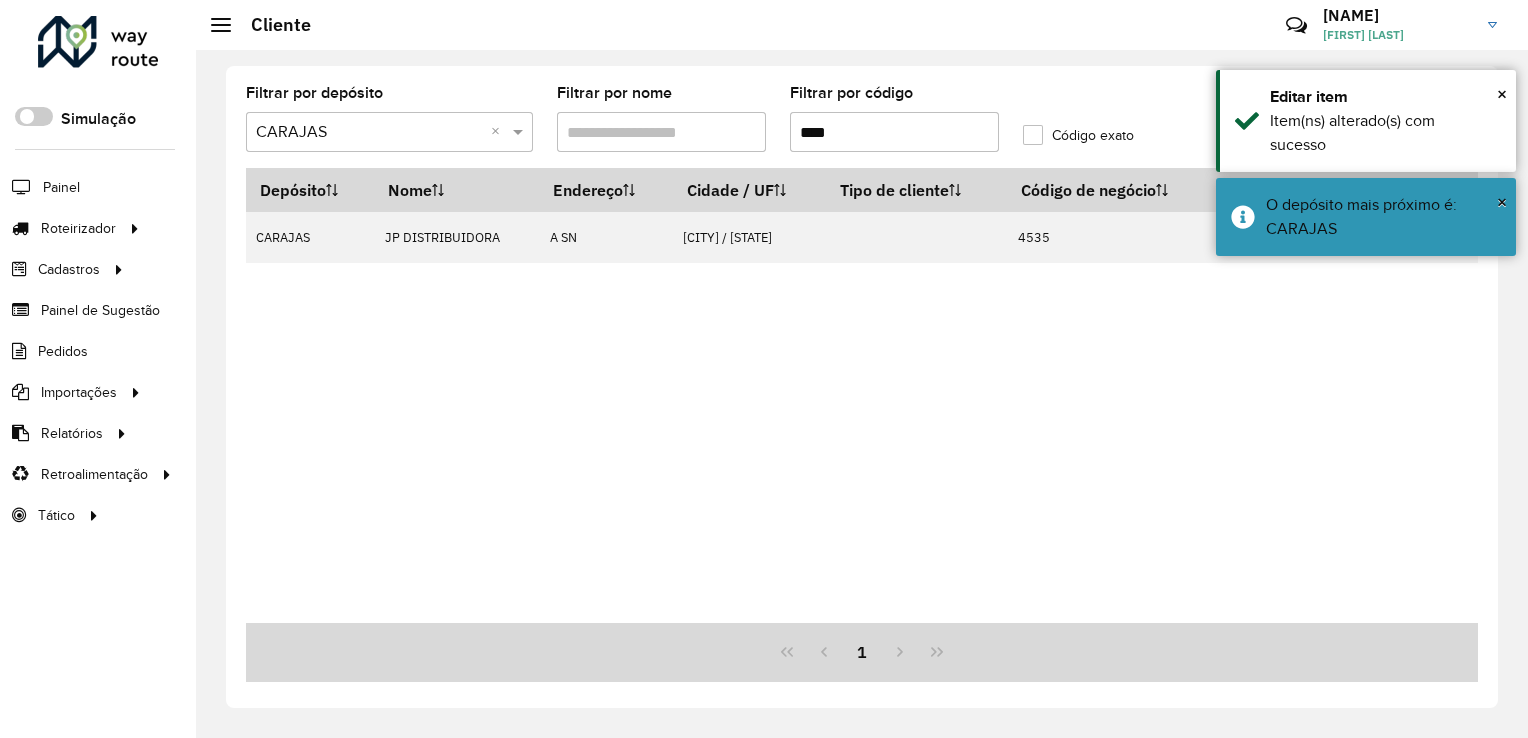 drag, startPoint x: 851, startPoint y: 143, endPoint x: 759, endPoint y: 165, distance: 94.59387 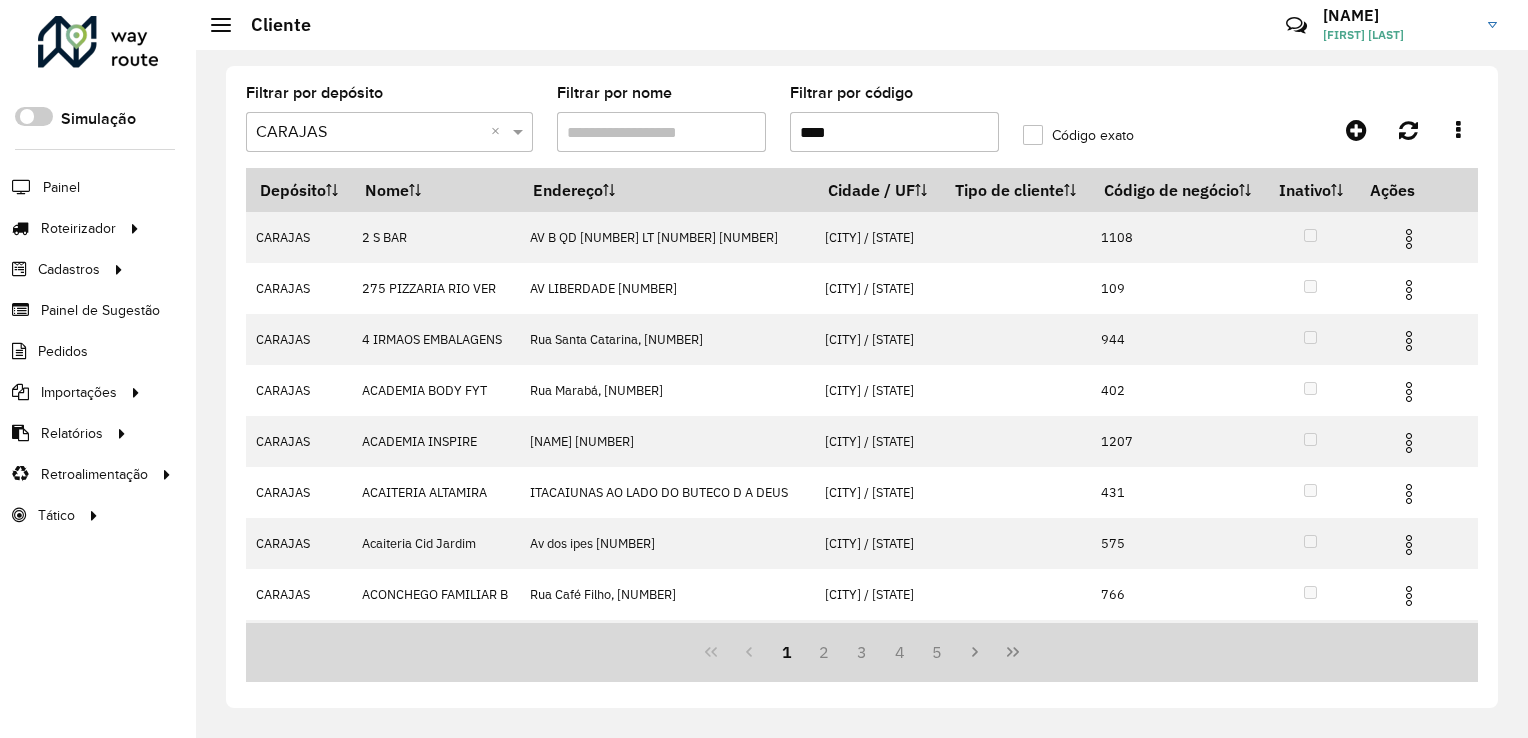 type on "****" 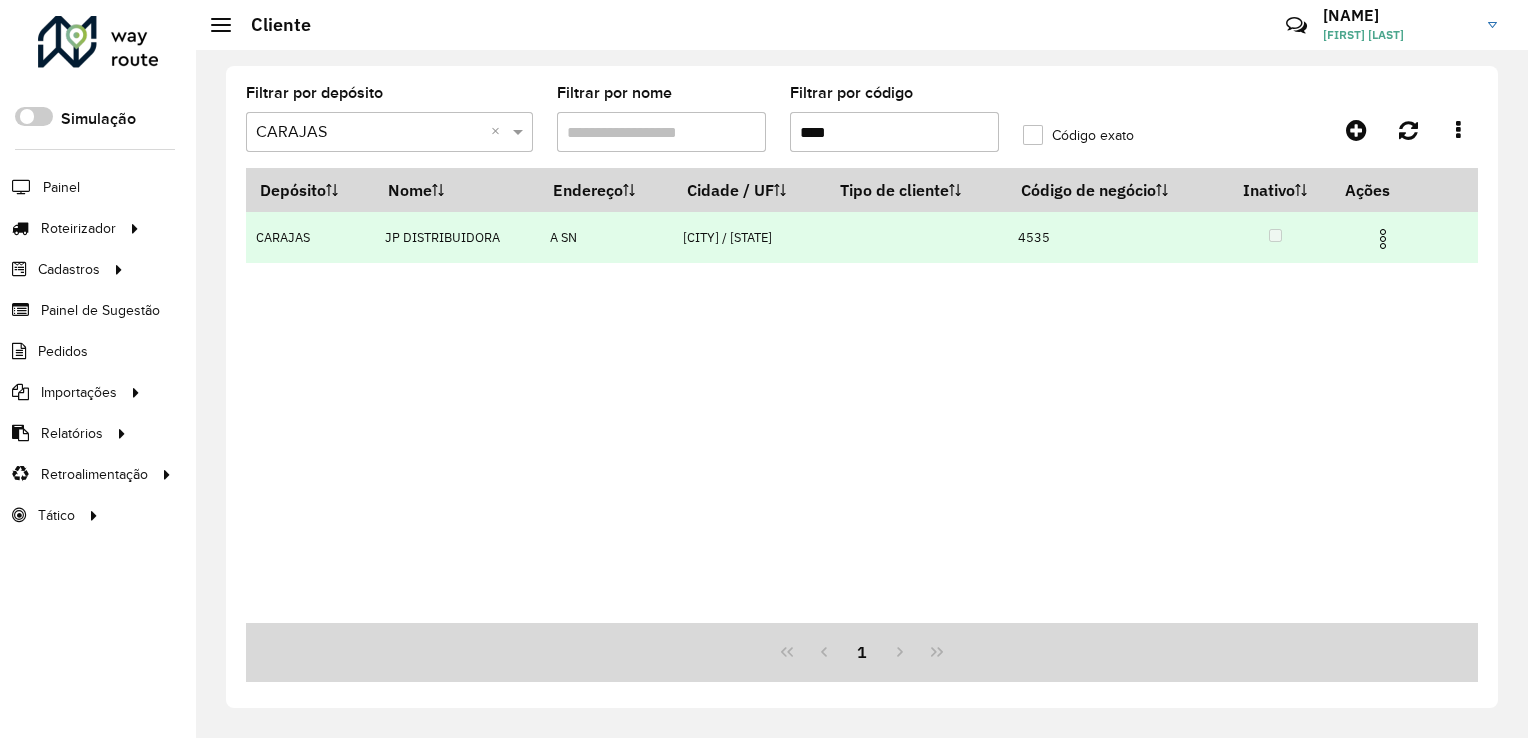 click at bounding box center (1383, 239) 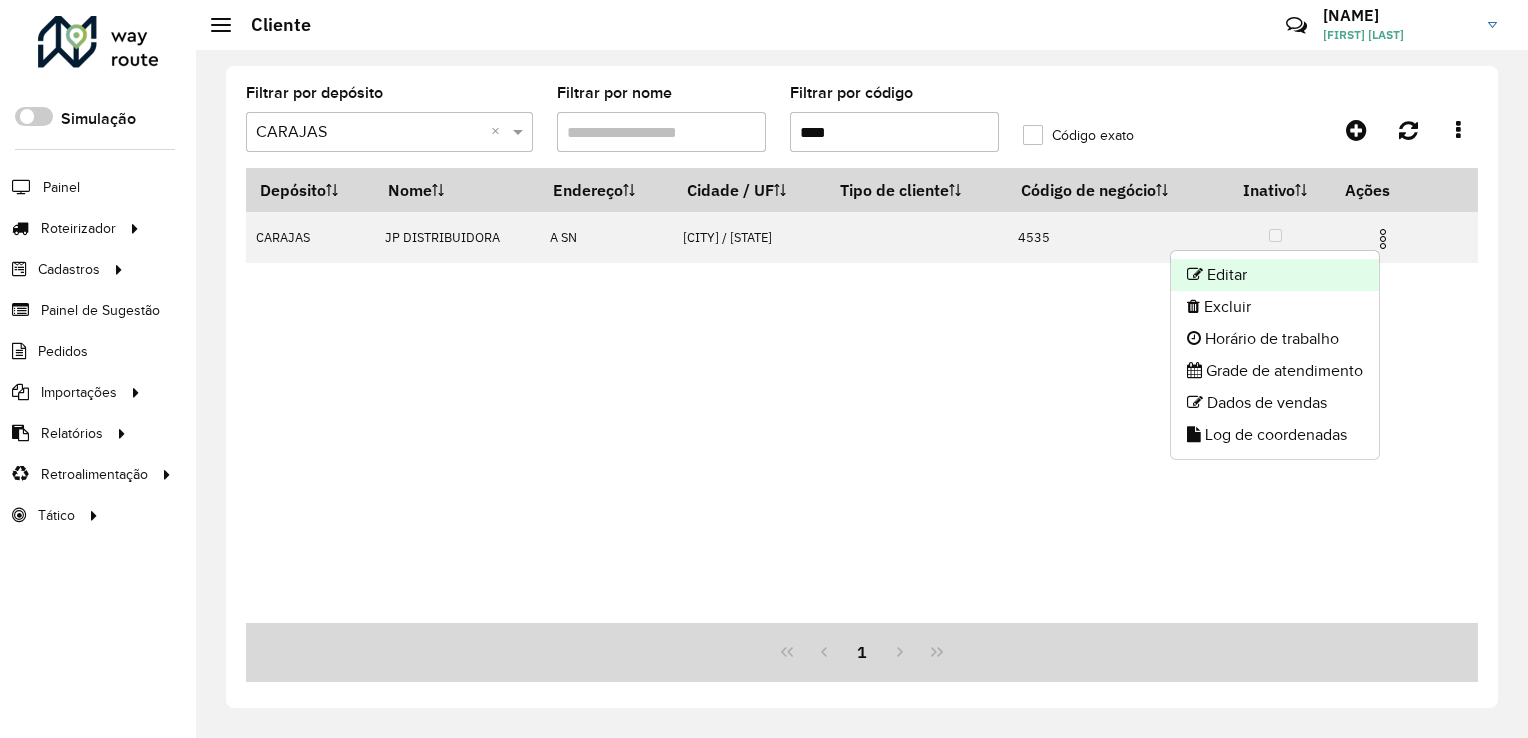 click on "Editar" 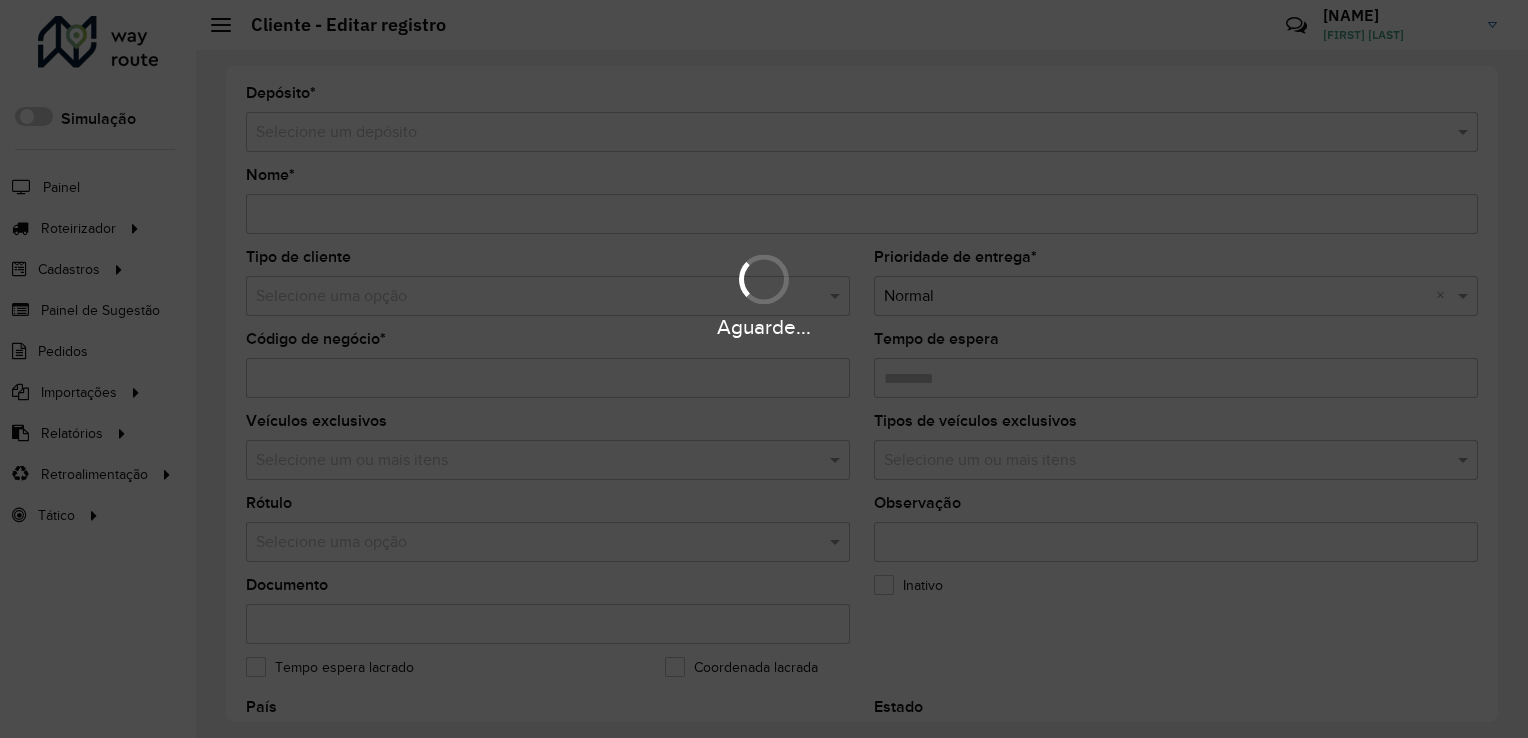 type on "**********" 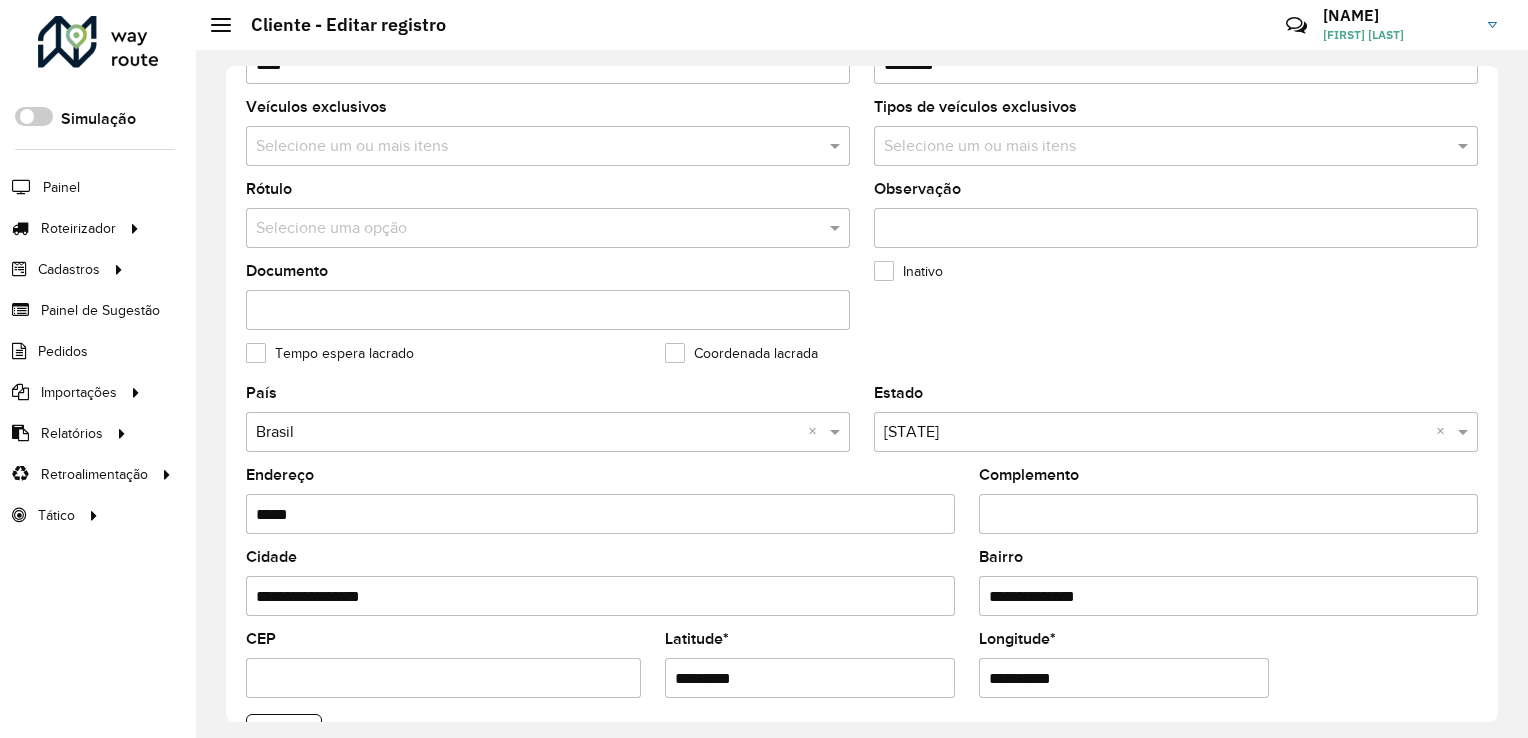 scroll, scrollTop: 600, scrollLeft: 0, axis: vertical 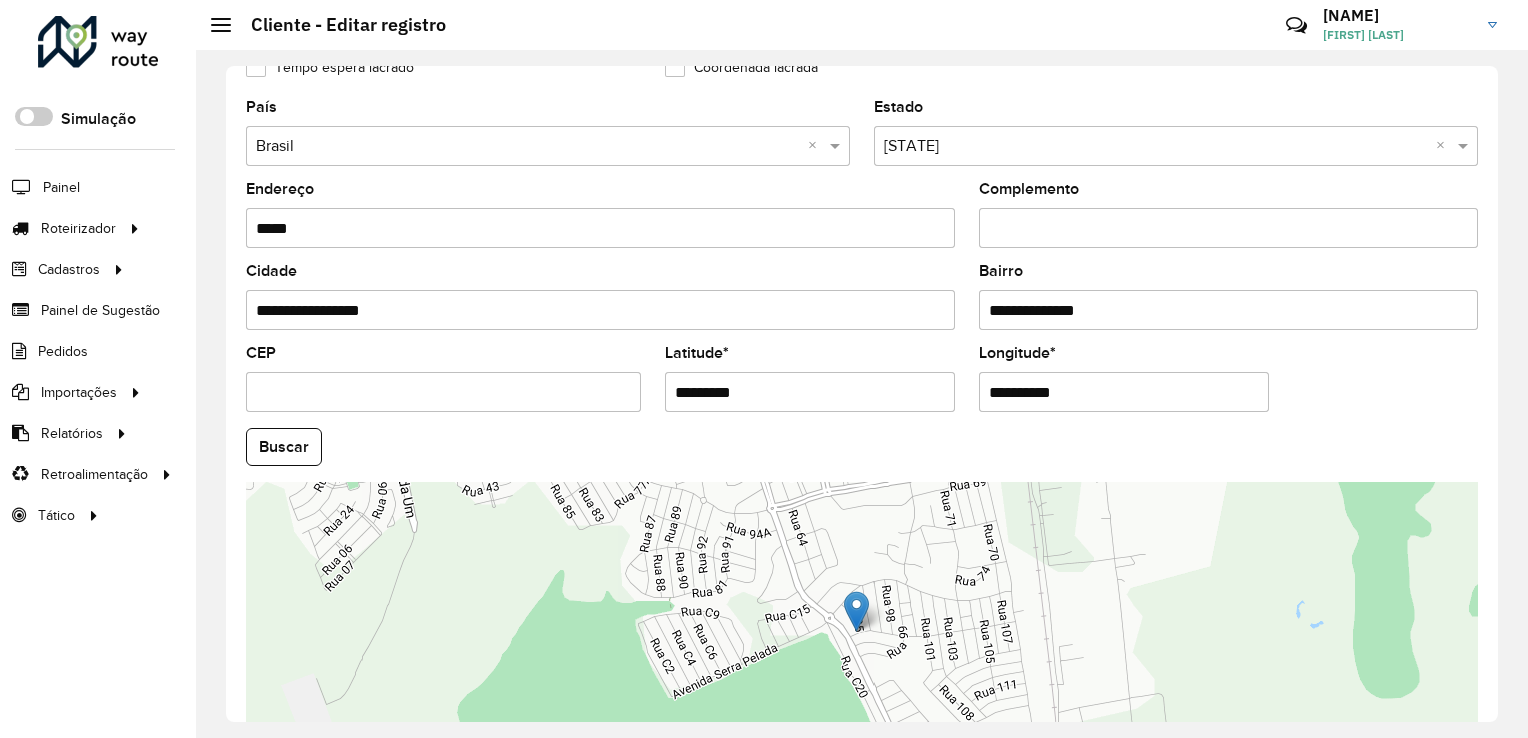 drag, startPoint x: 766, startPoint y: 377, endPoint x: 608, endPoint y: 414, distance: 162.27446 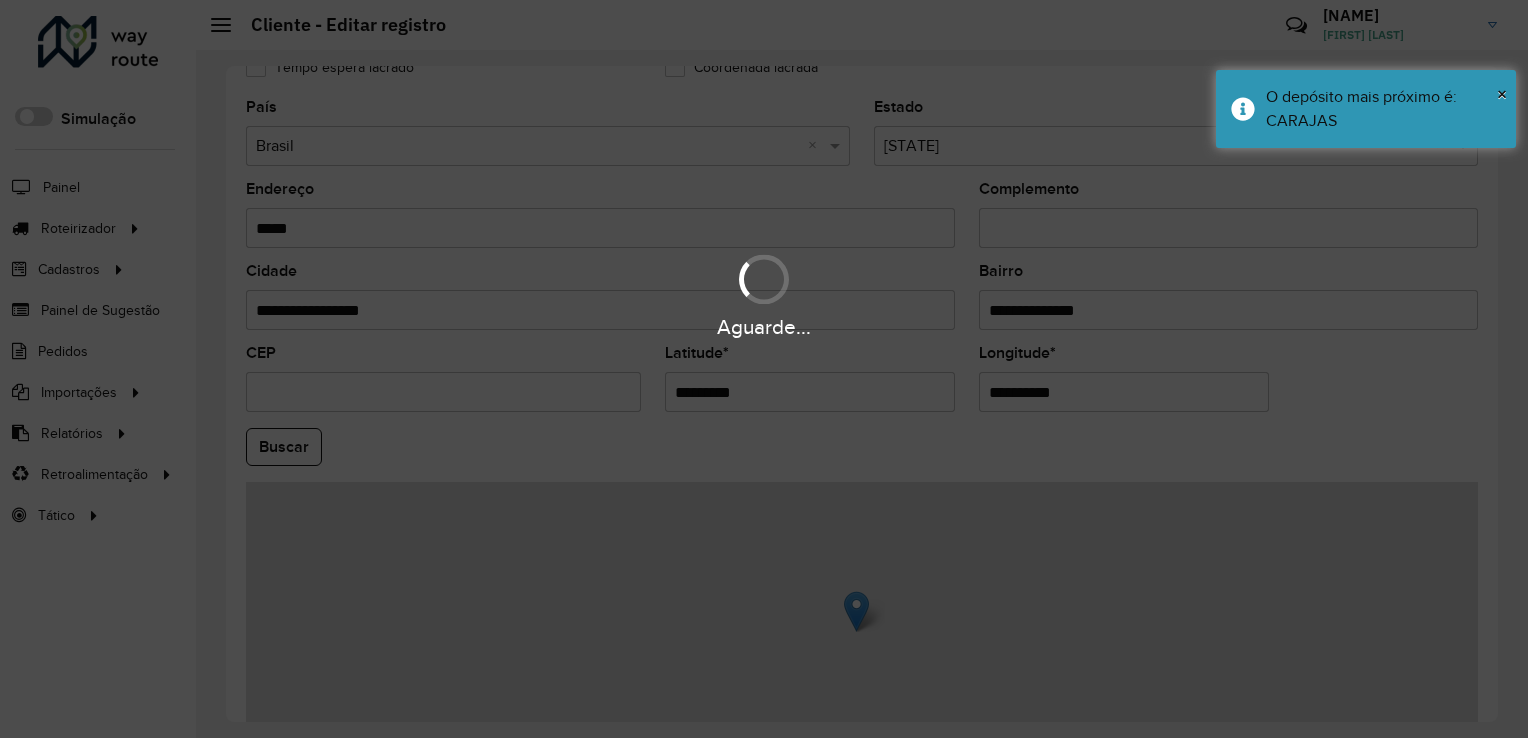 drag, startPoint x: 1080, startPoint y: 382, endPoint x: 948, endPoint y: 408, distance: 134.53624 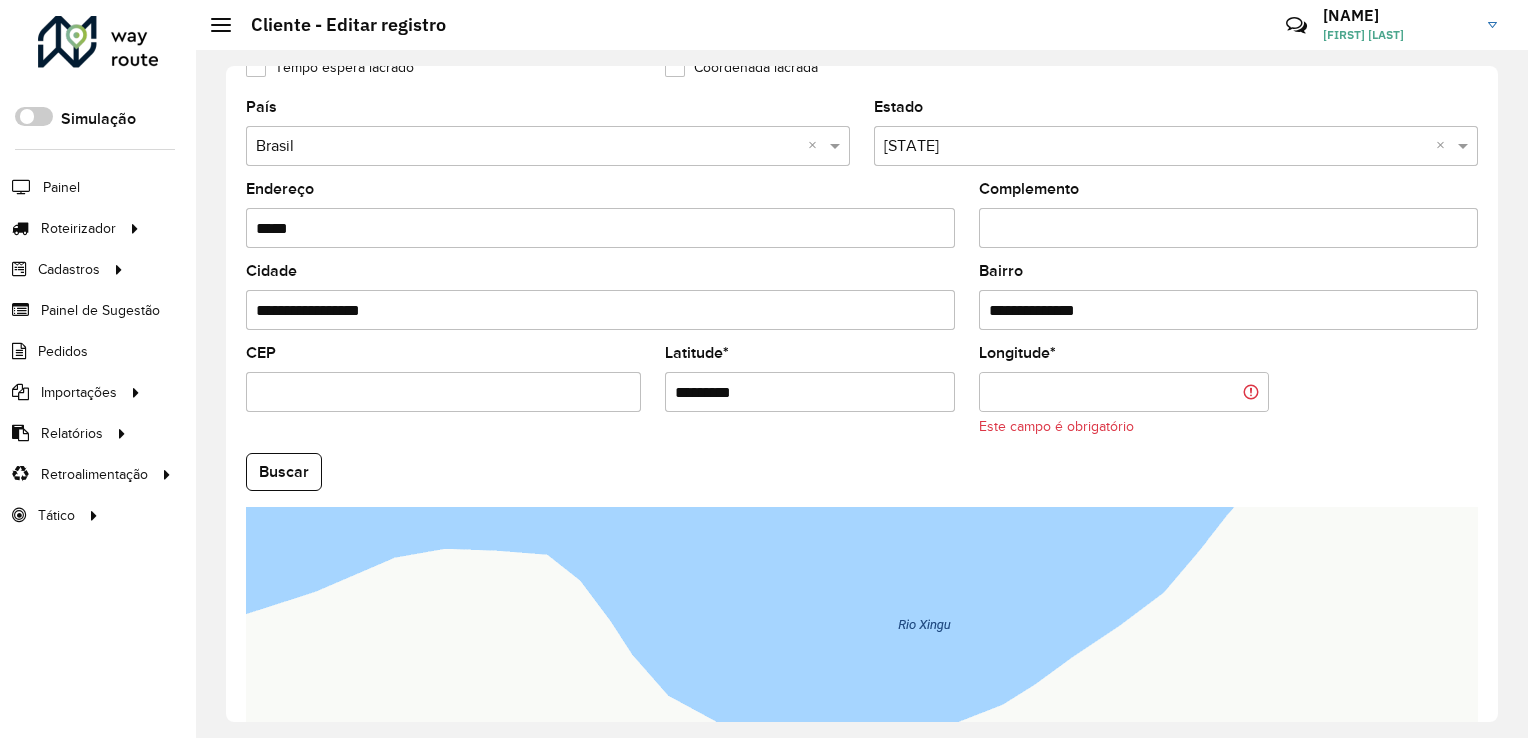 paste on "**********" 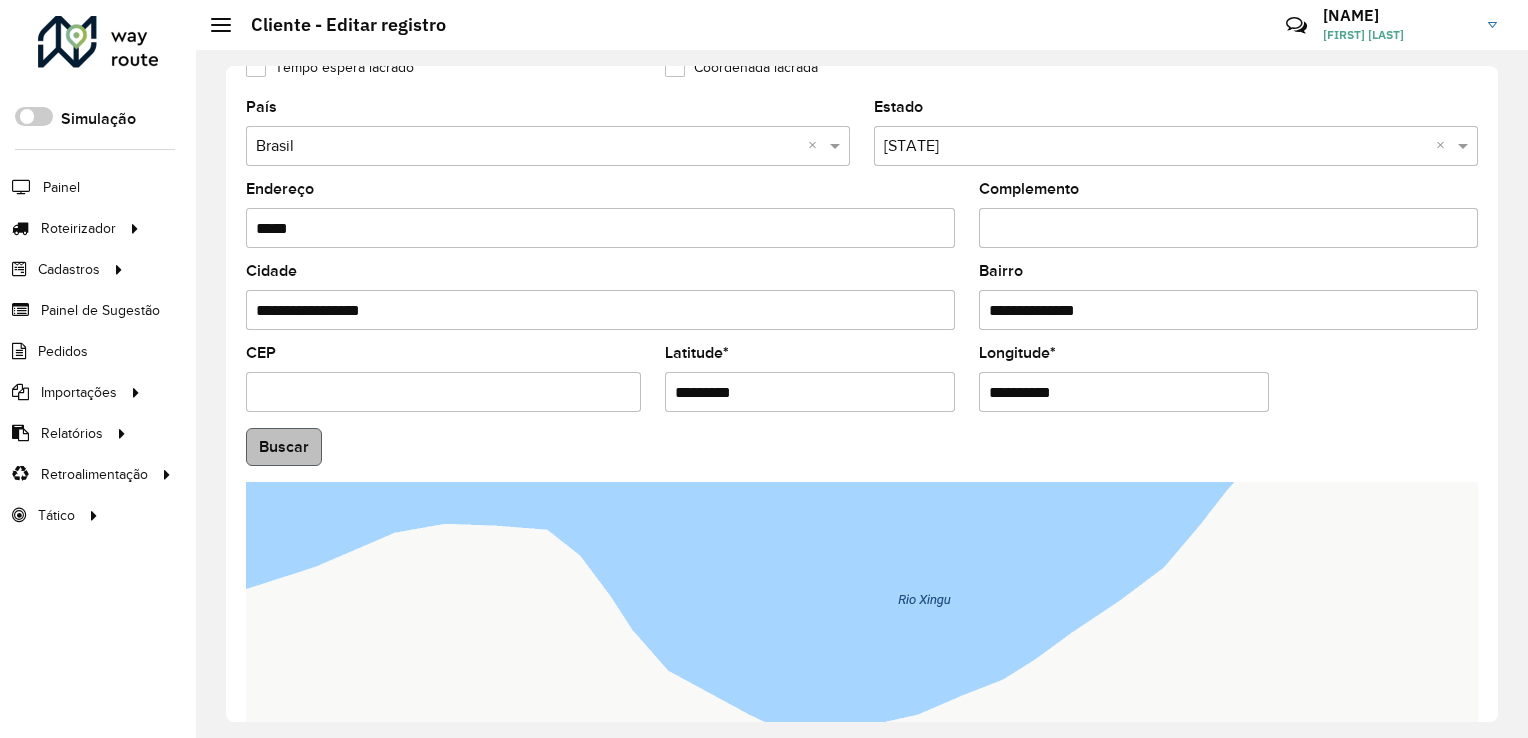 type on "**********" 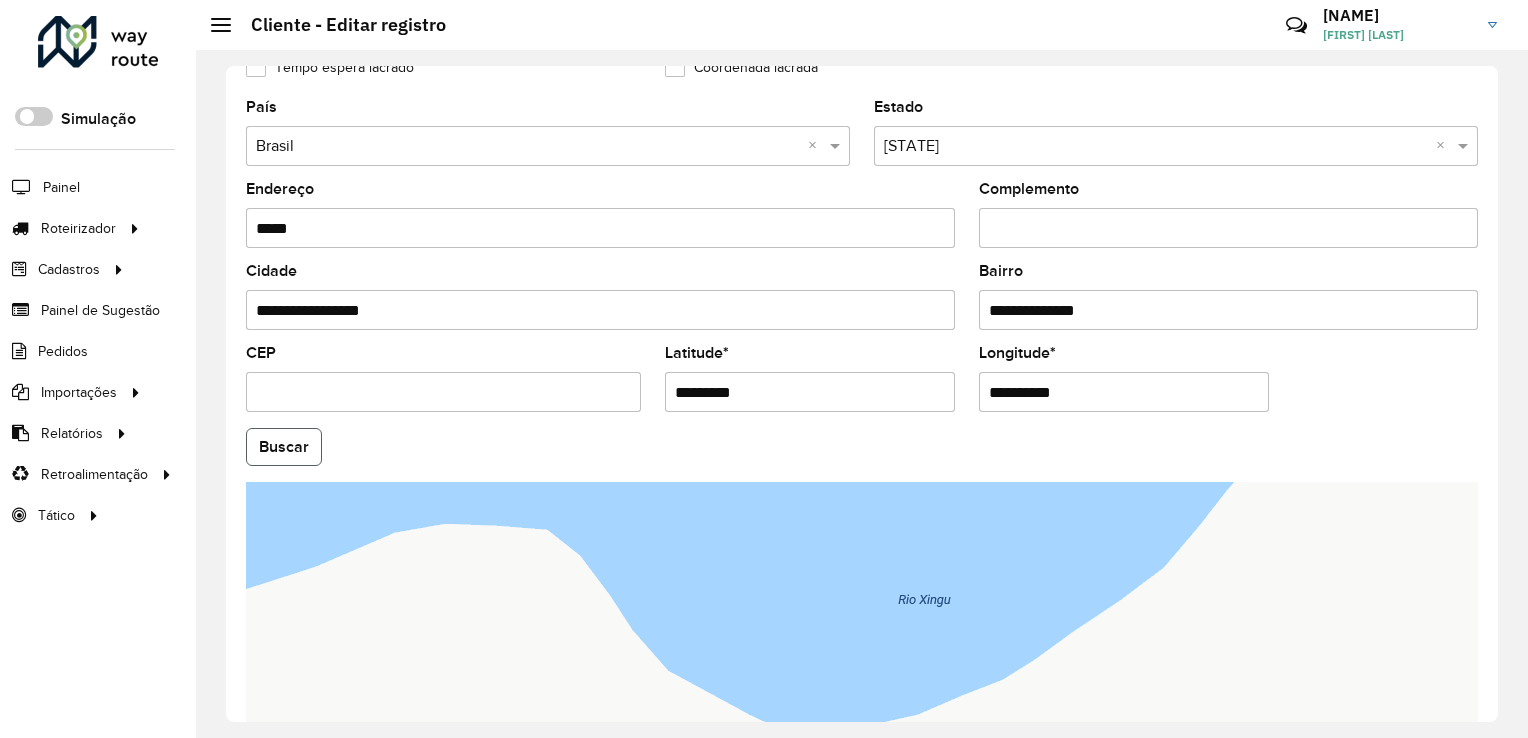 click on "Aguarde...  Pop-up bloqueado!  Seu navegador bloqueou automáticamente a abertura de uma nova janela.   Acesse as configurações e adicione o endereço do sistema a lista de permissão.   Fechar  Roteirizador AmbevTech Simulação Painel Roteirizador Entregas Vendas Cadastros Checkpoint Classificações de venda Cliente Consulta de setores Depósito Disponibilidade de veículos Fator tipo de produto Gabarito planner Grupo Rota Fator Tipo Produto Grupo de rotas exclusiva Grupo de setores Layout integração Modelo Parada Pedágio Perfil de Vendedor Ponto de apoio FAD Produto Restrição de Atendimento Planner Rodízio de placa Rota exclusiva FAD Rótulo Setor Setor Planner Tipo de cliente Tipo de veículo Tipo de veículo RN Transportadora Vendedor Veículo Painel de Sugestão Pedidos Importações Classificação e volume de venda Clientes Fator tipo produto Gabarito planner Grade de atendimento Janela de atendimento Localização Pedidos Restrição de Atendimento Planner Tempo de espera Vendedor Veículos" at bounding box center [764, 369] 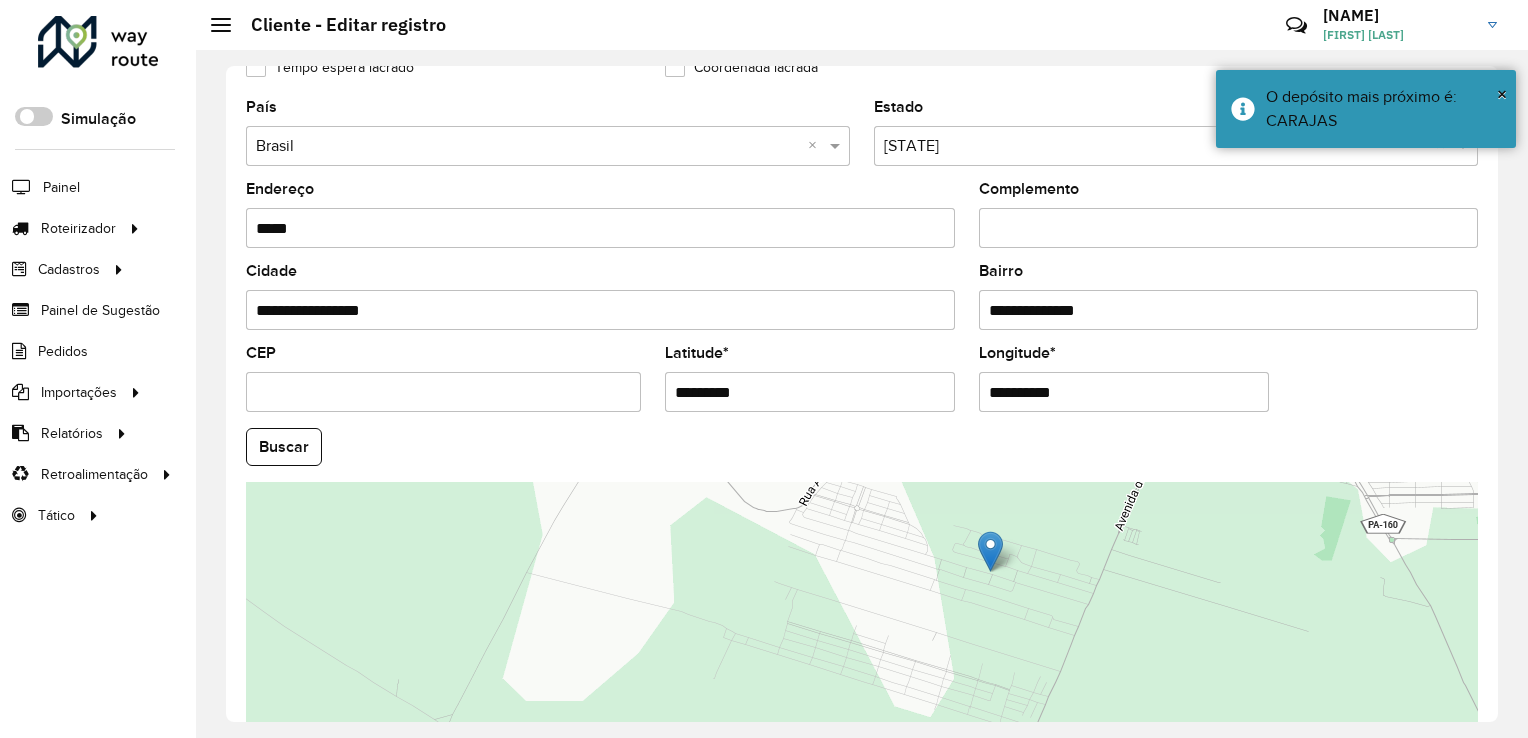 drag, startPoint x: 1498, startPoint y: 455, endPoint x: 1510, endPoint y: 522, distance: 68.06615 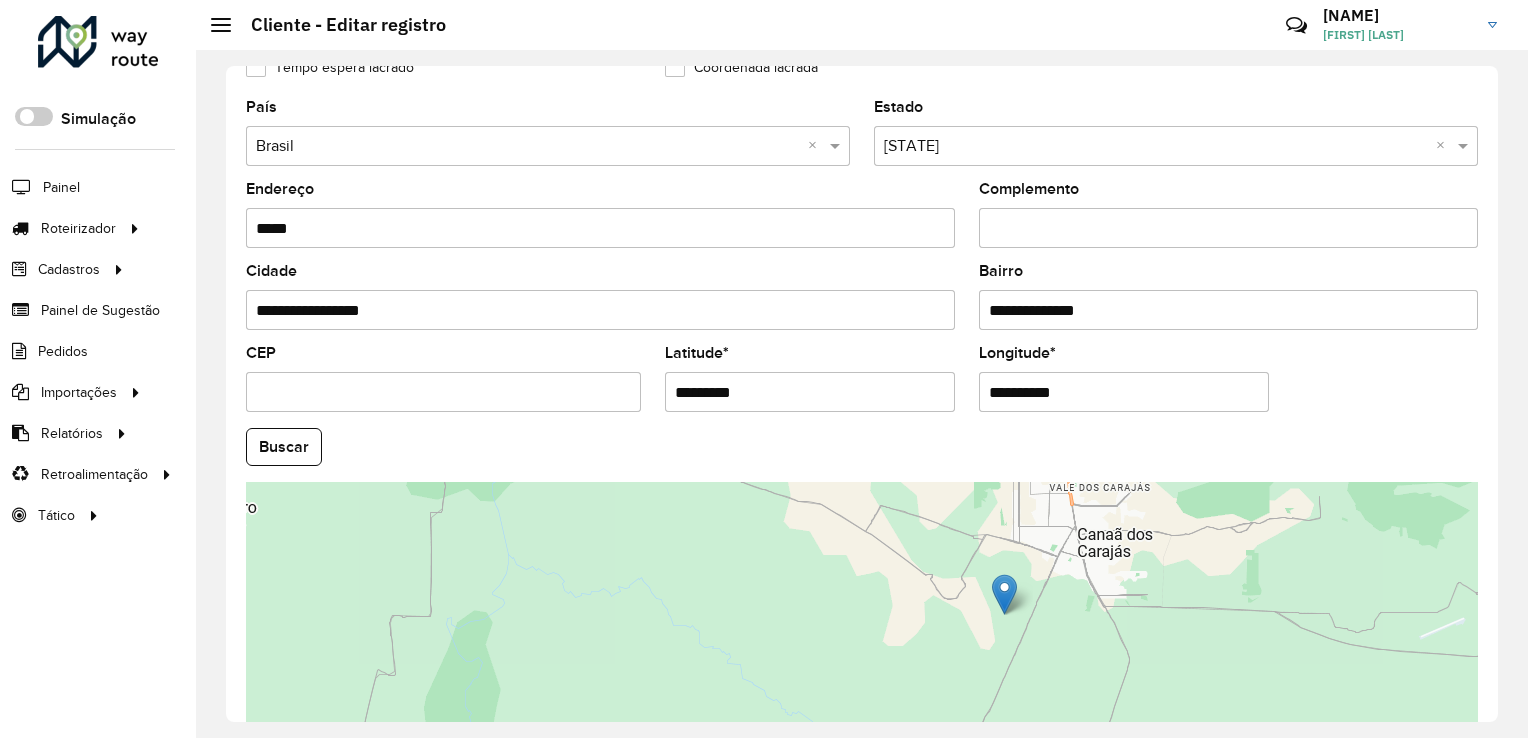 scroll, scrollTop: 741, scrollLeft: 0, axis: vertical 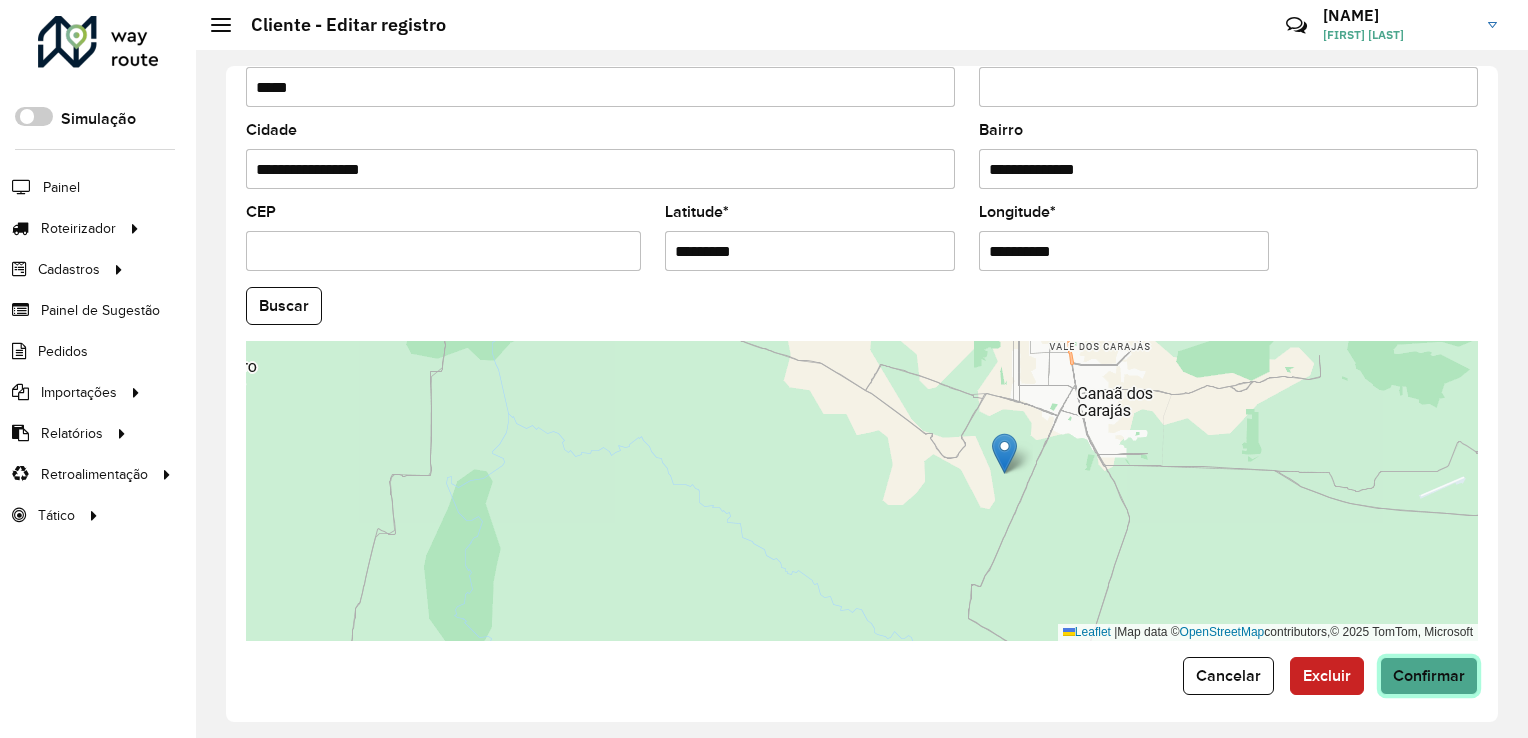 click on "Confirmar" 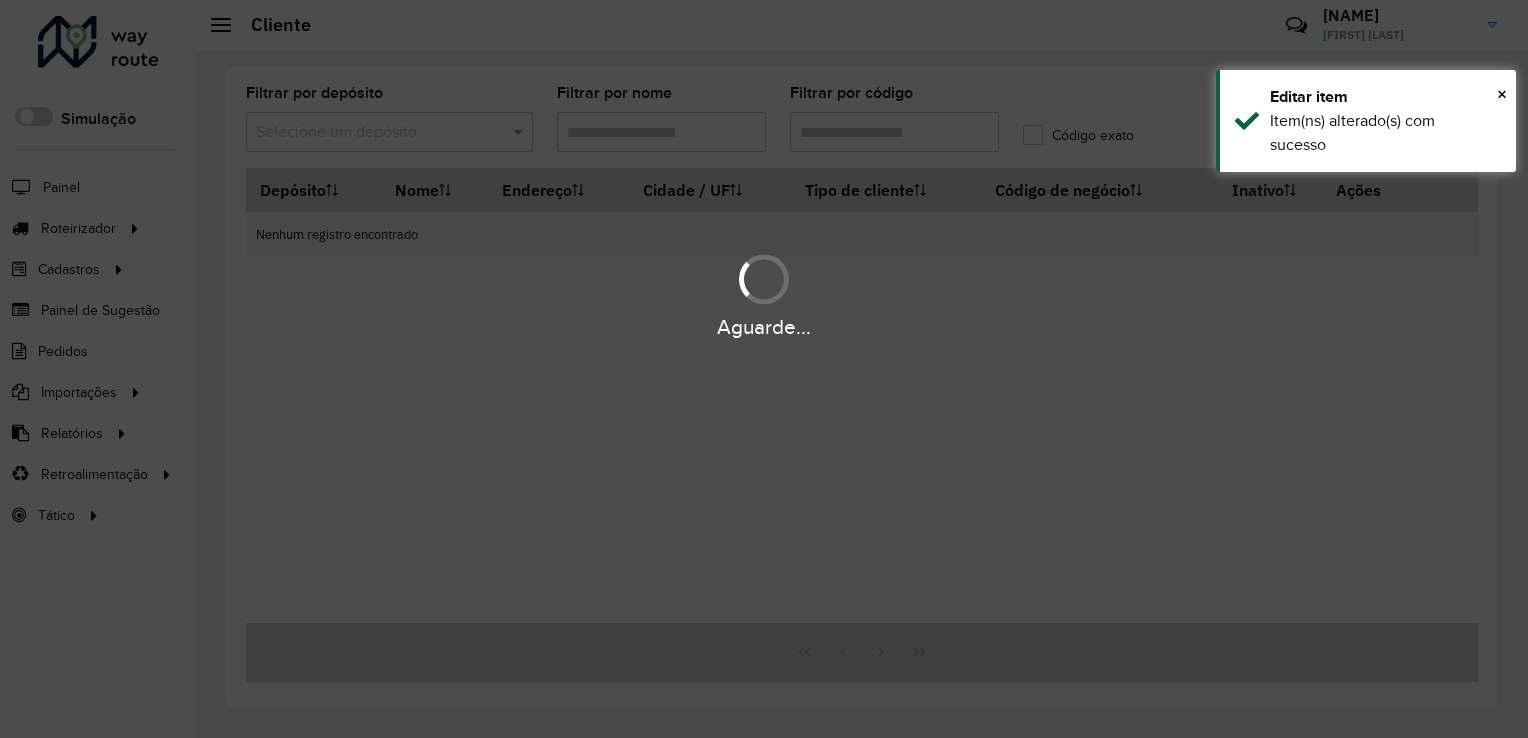 type on "****" 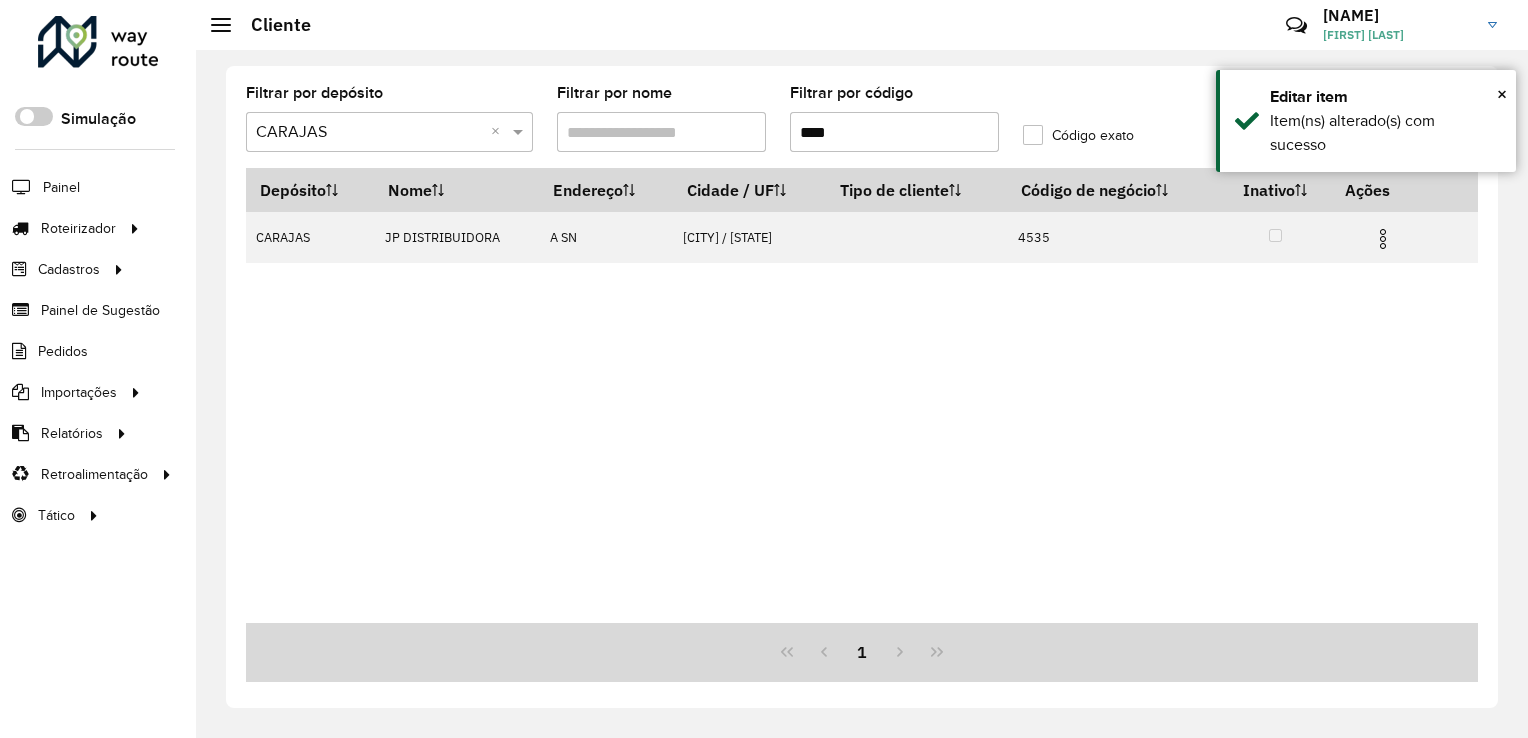 drag, startPoint x: 864, startPoint y: 131, endPoint x: 769, endPoint y: 150, distance: 96.88137 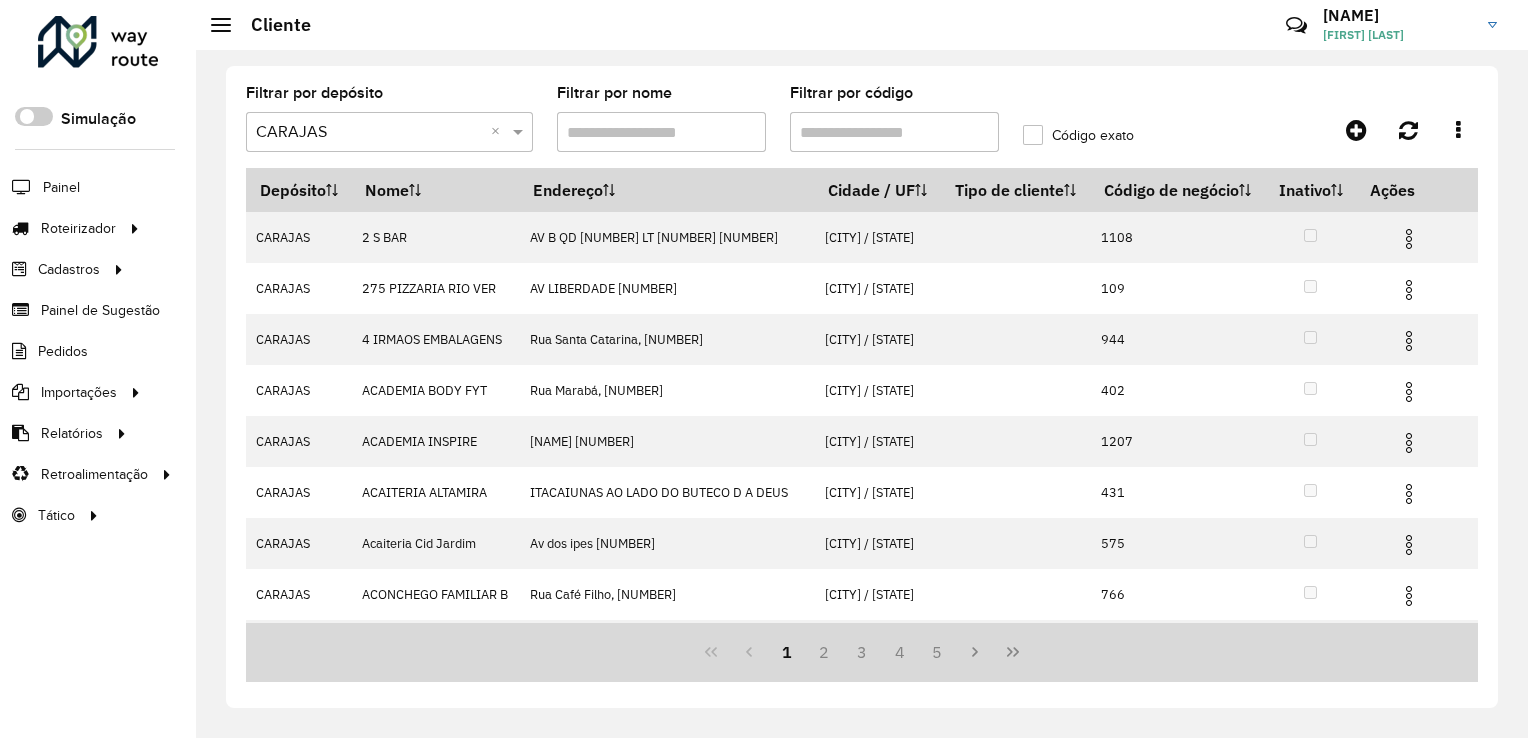 click on "Cliente  Críticas? Dúvidas? Elogios? Sugestões? Entre em contato conosco!  [FIRST] [LAST]" 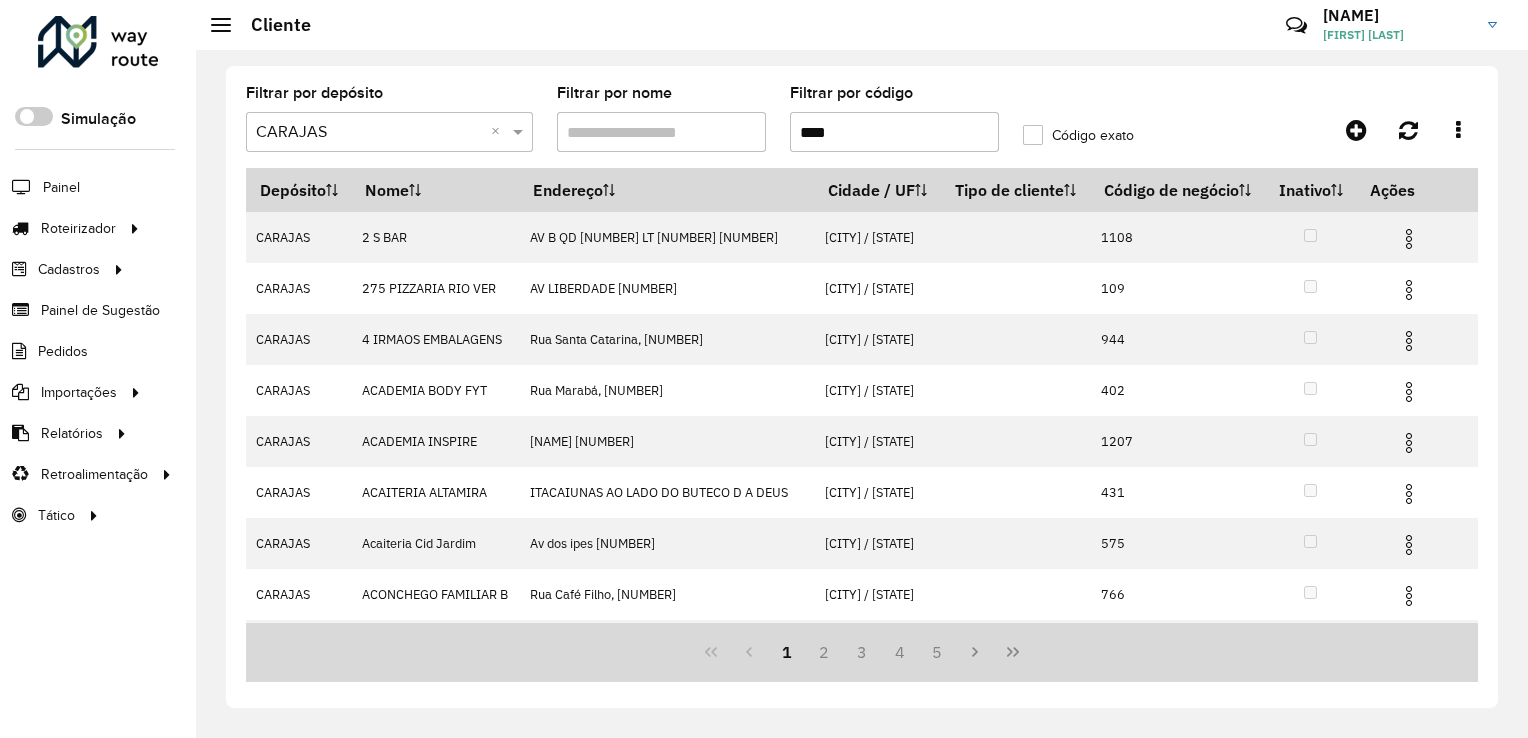 type on "****" 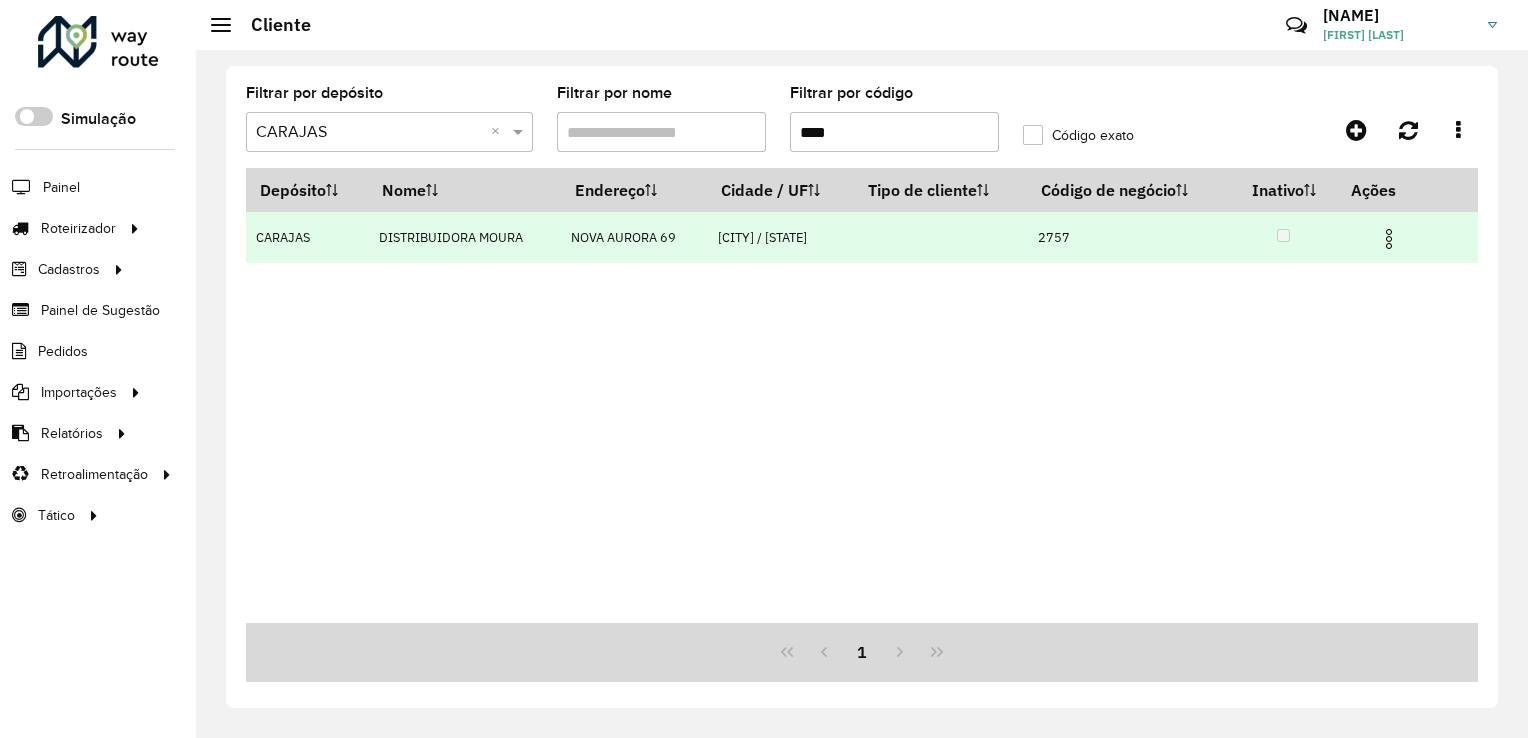 click at bounding box center [1389, 239] 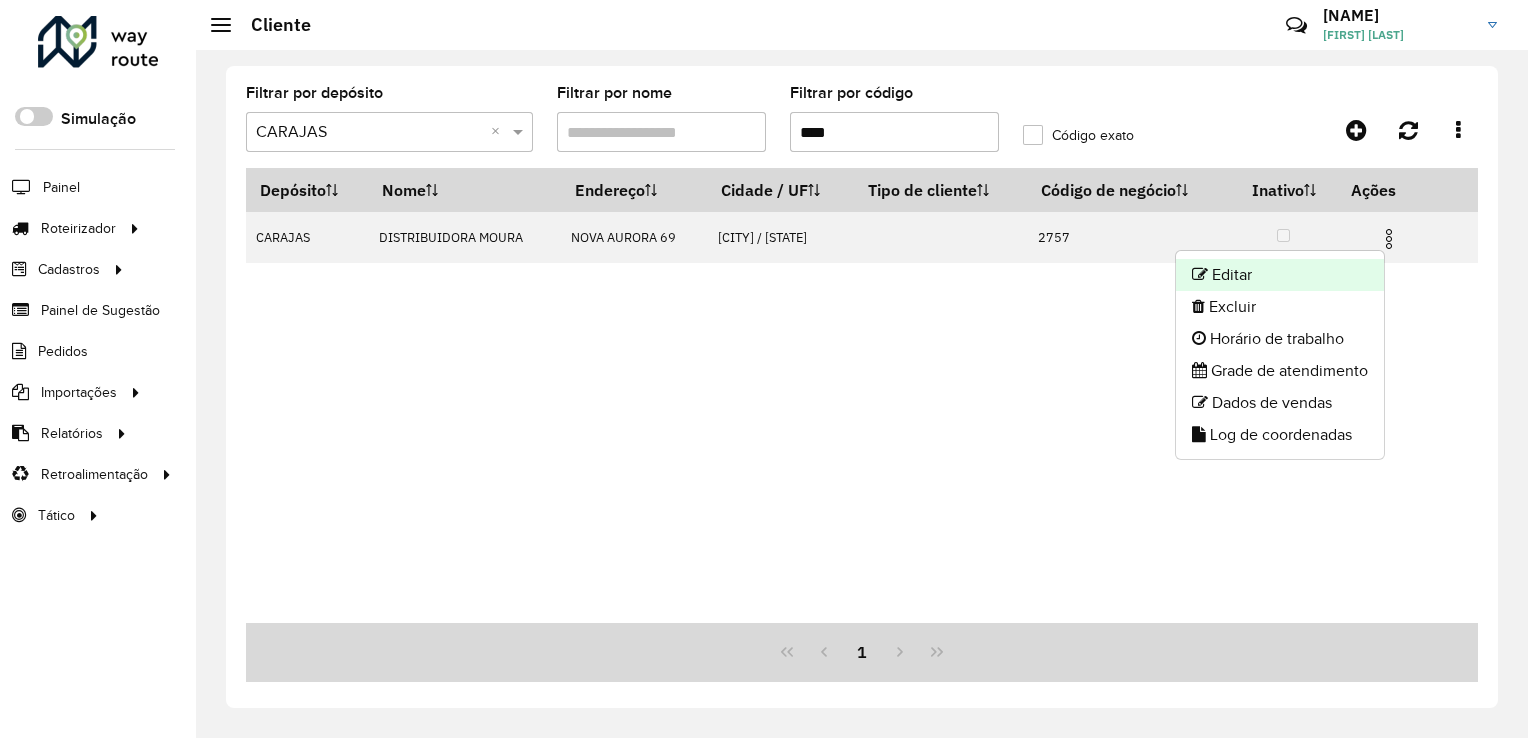 click on "Editar" 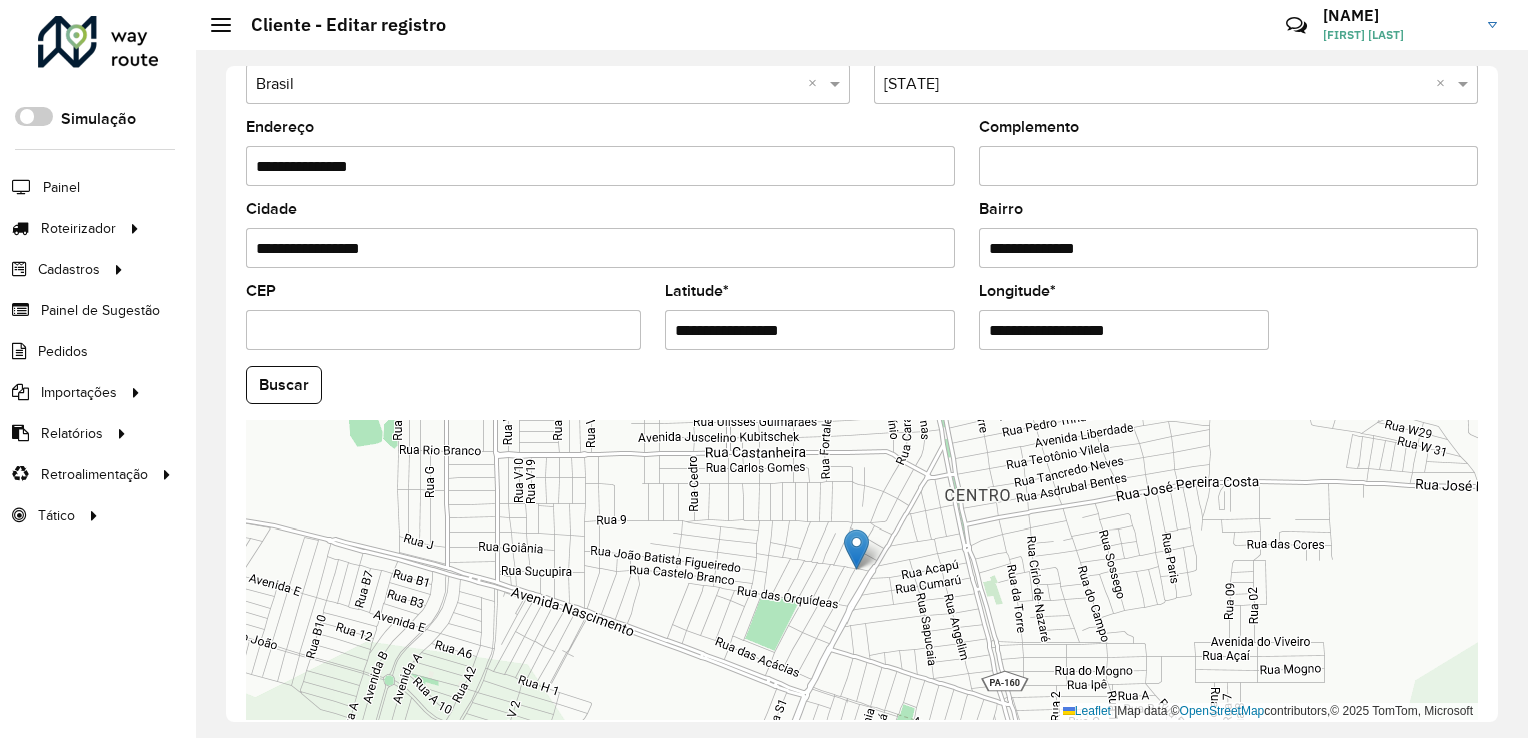 scroll, scrollTop: 741, scrollLeft: 0, axis: vertical 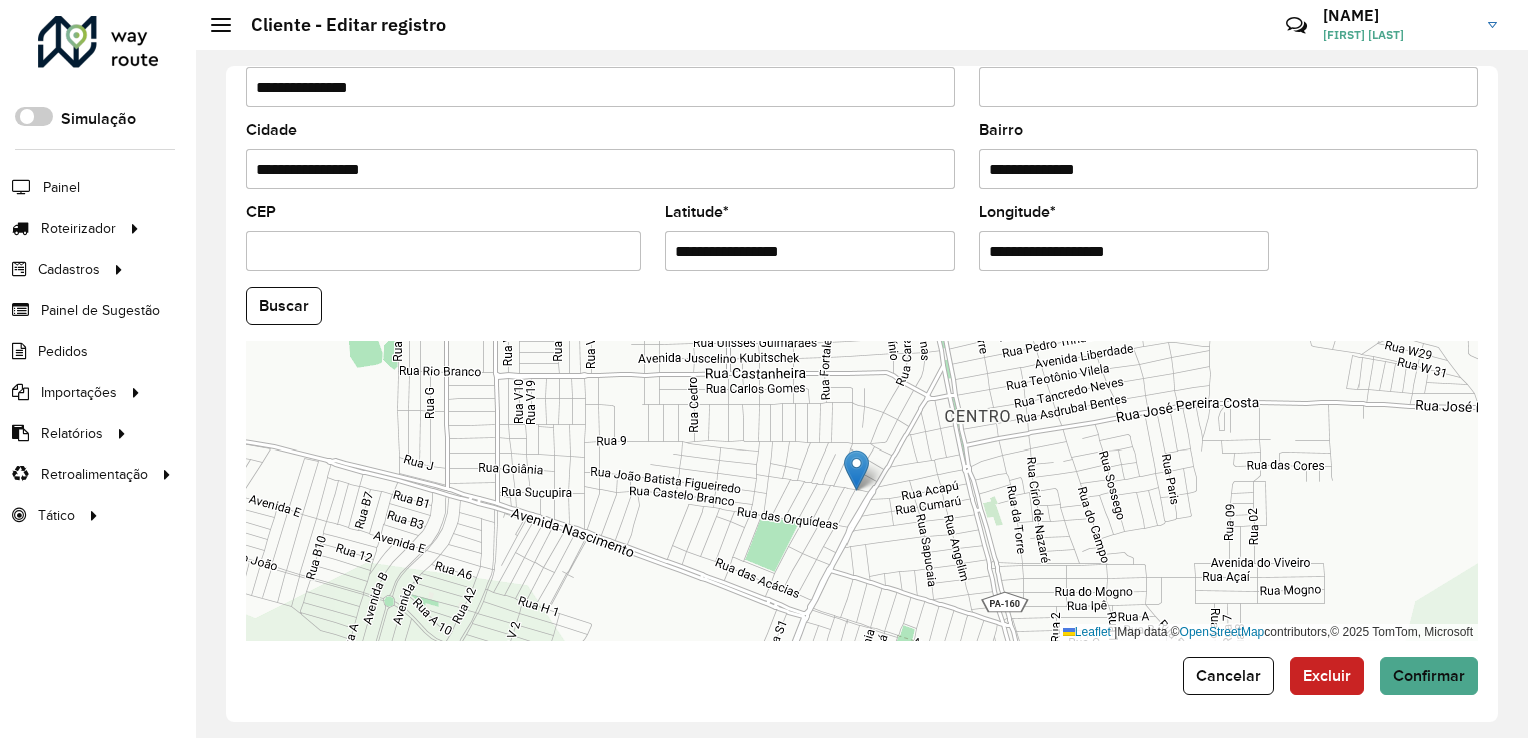 drag, startPoint x: 831, startPoint y: 246, endPoint x: 624, endPoint y: 281, distance: 209.93808 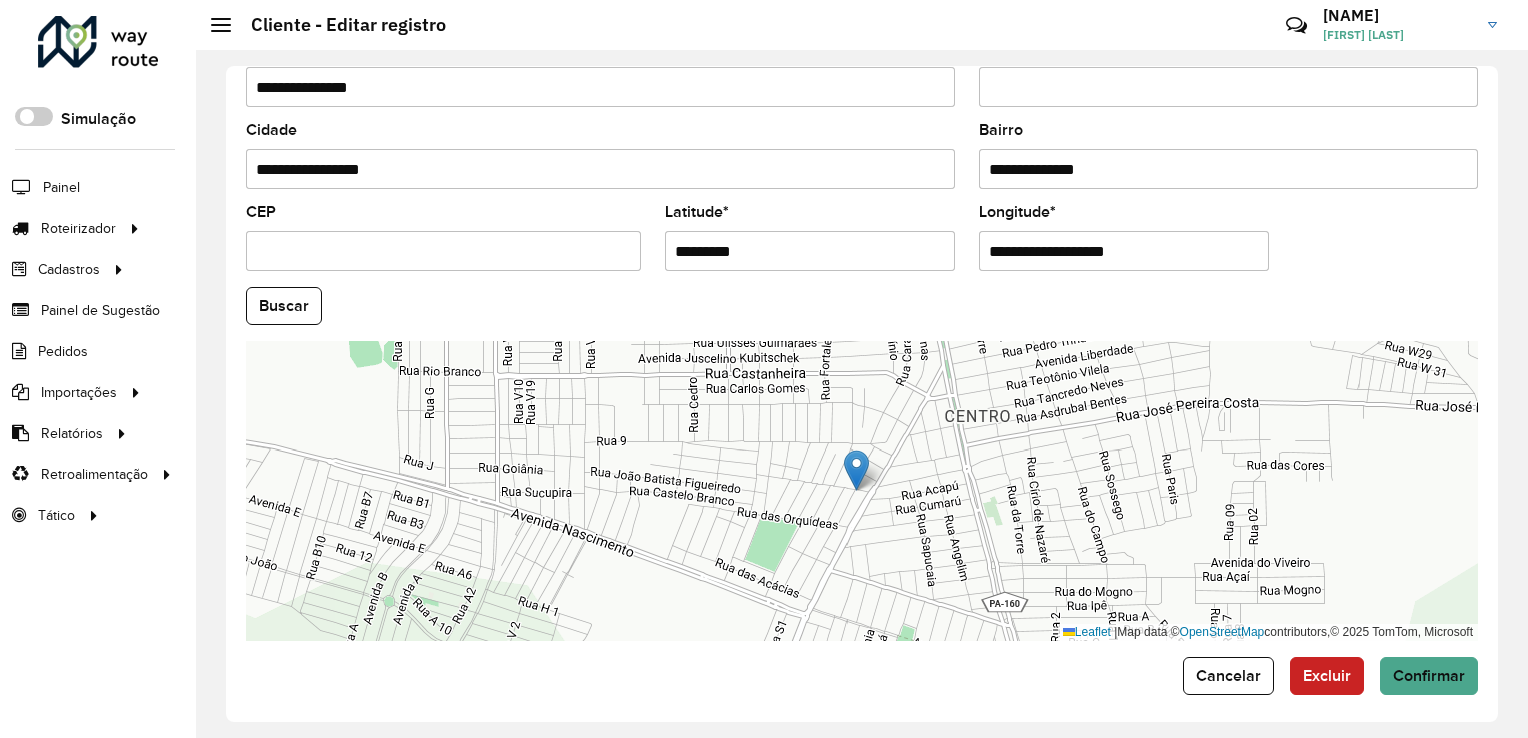 type on "*********" 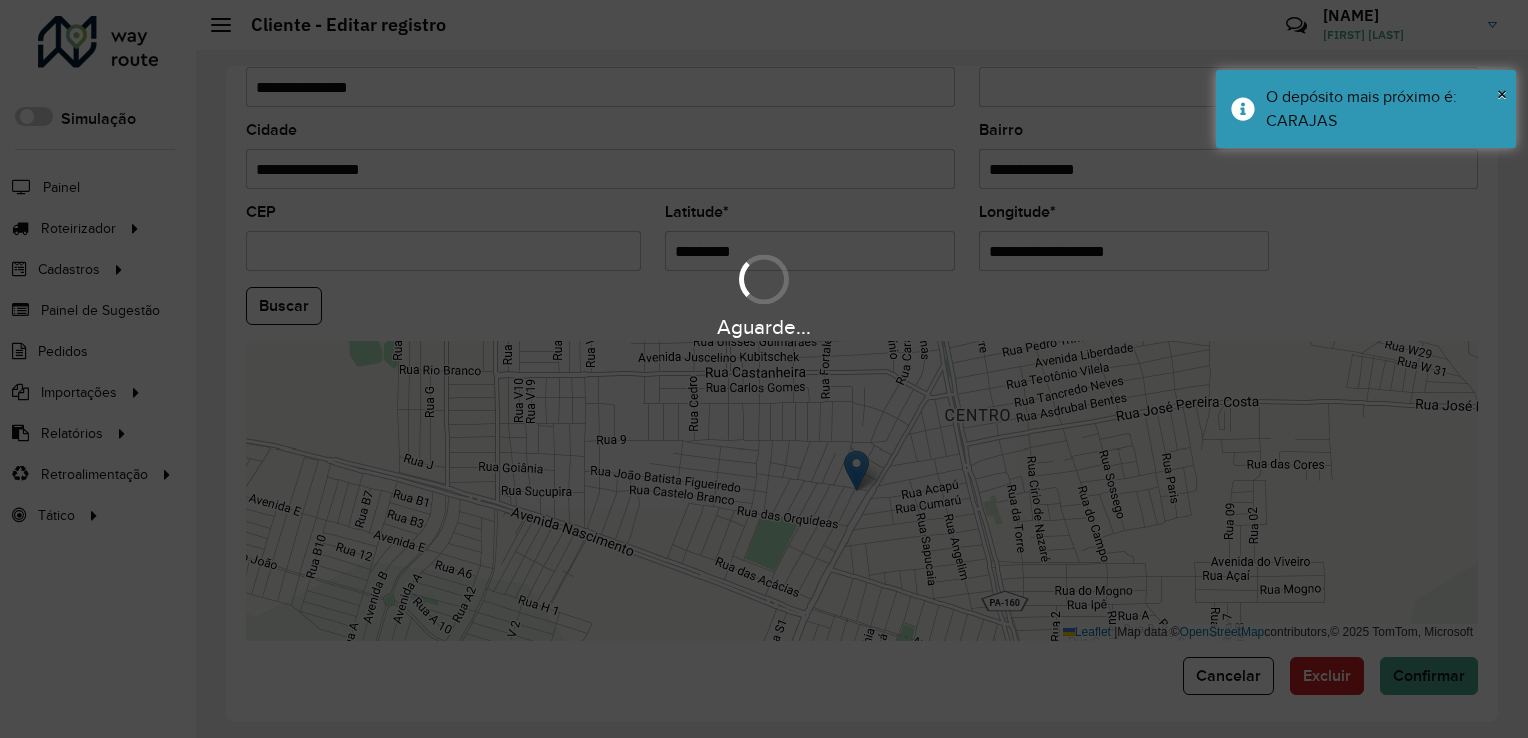 drag, startPoint x: 1183, startPoint y: 233, endPoint x: 968, endPoint y: 269, distance: 217.99312 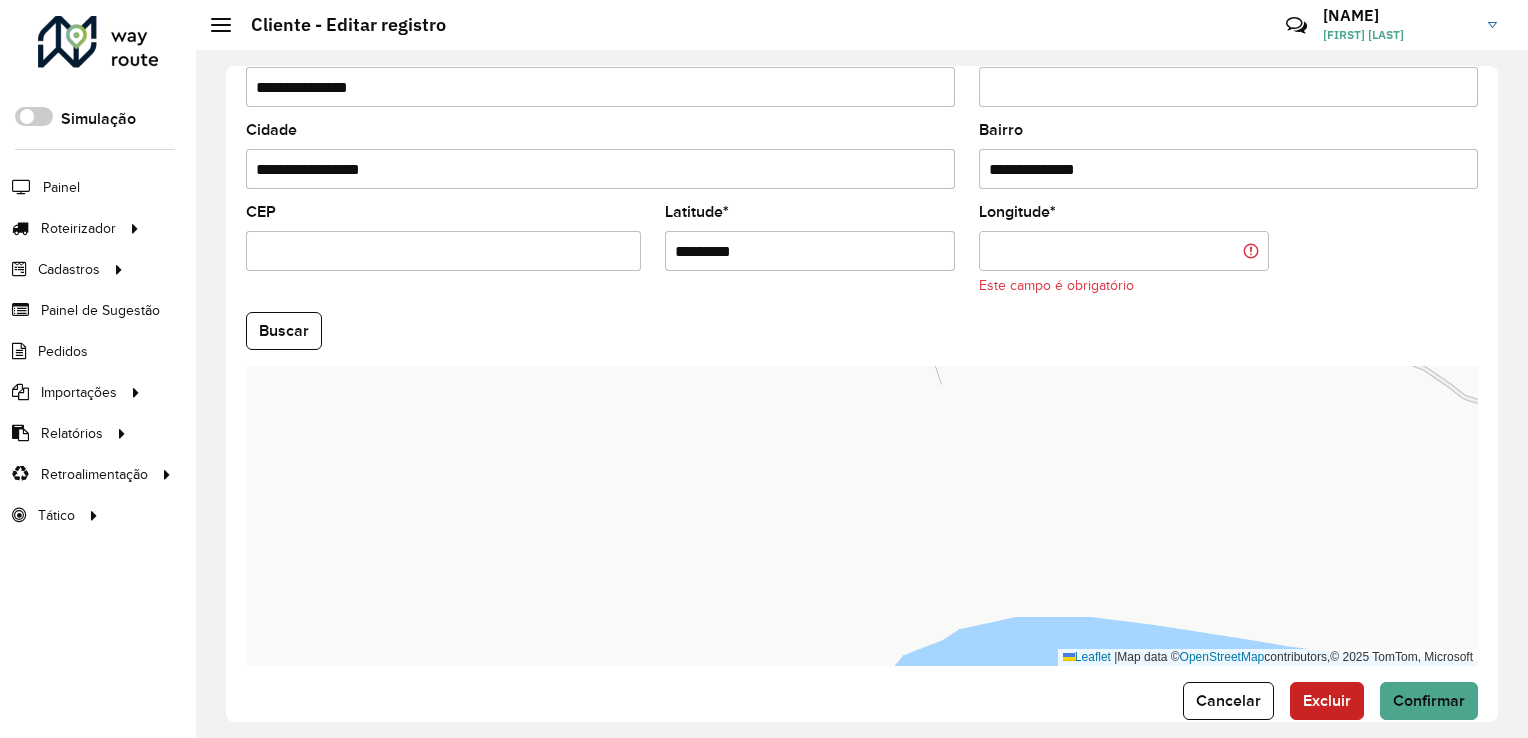 paste on "**********" 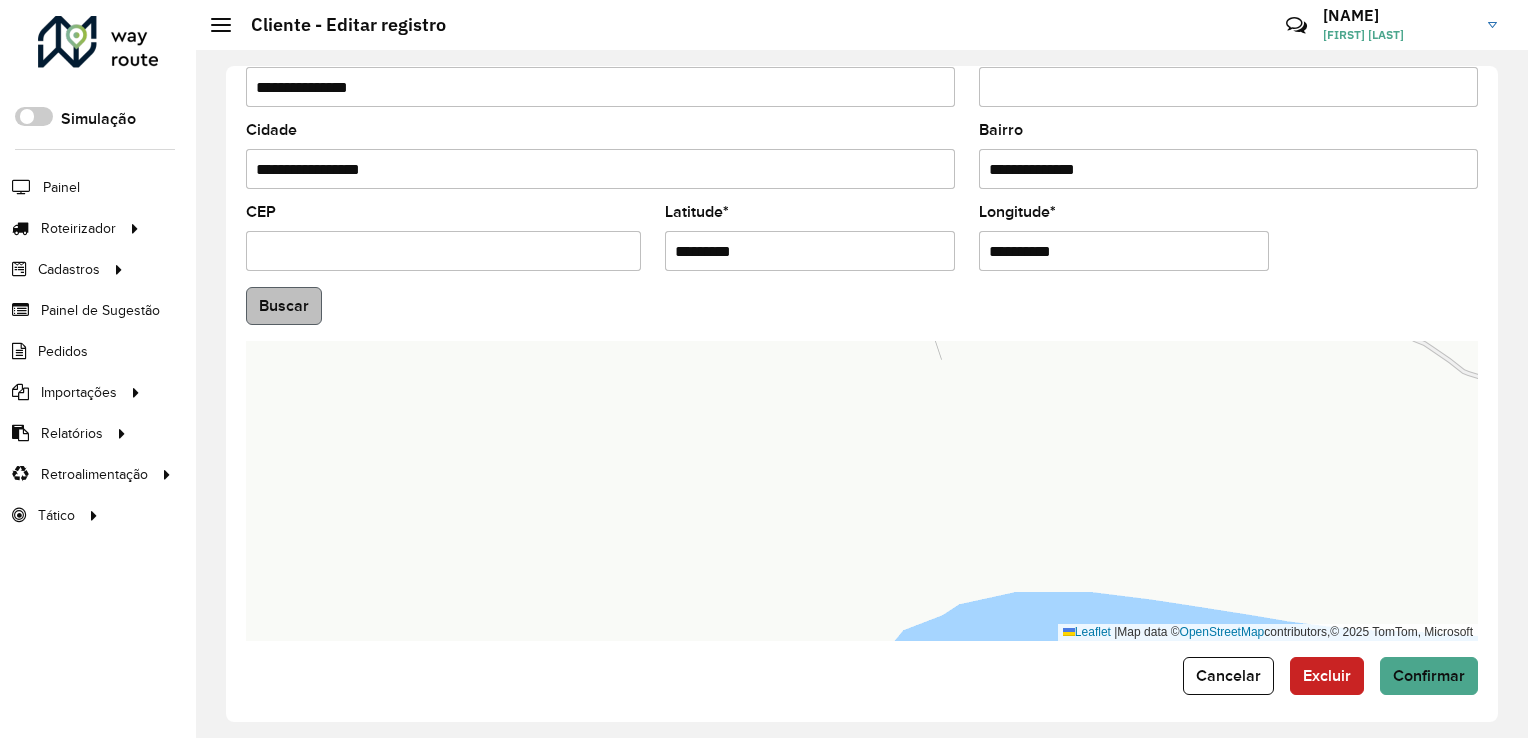 type on "**********" 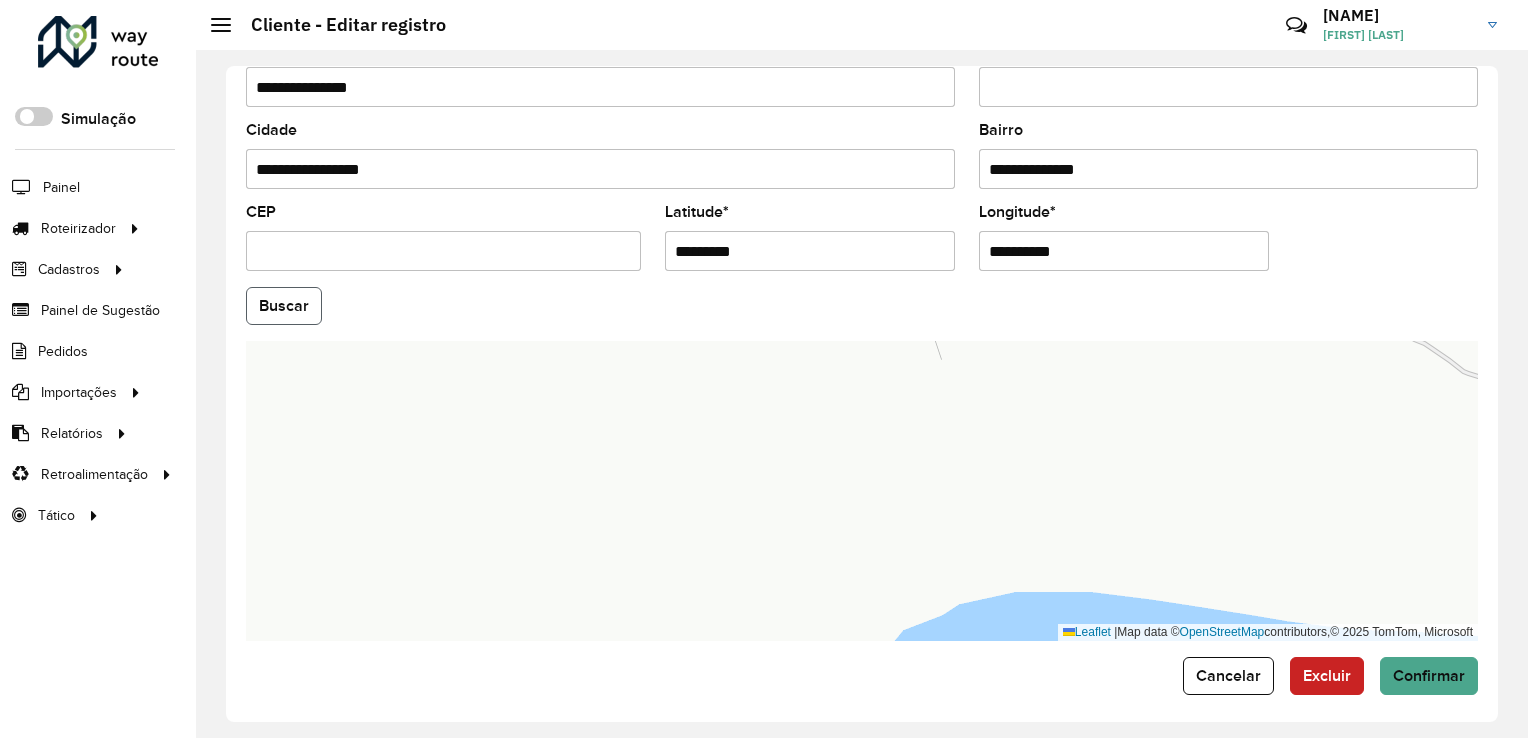click on "Aguarde...  Pop-up bloqueado!  Seu navegador bloqueou automáticamente a abertura de uma nova janela.   Acesse as configurações e adicione o endereço do sistema a lista de permissão.   Fechar  Roteirizador AmbevTech Simulação Painel Roteirizador Entregas Vendas Cadastros Checkpoint Classificações de venda Cliente Consulta de setores Depósito Disponibilidade de veículos Fator tipo de produto Gabarito planner Grupo Rota Fator Tipo Produto Grupo de rotas exclusiva Grupo de setores Layout integração Modelo Parada Pedágio Perfil de Vendedor Ponto de apoio FAD Produto Restrição de Atendimento Planner Rodízio de placa Rota exclusiva FAD Rótulo Setor Setor Planner Tipo de cliente Tipo de veículo Tipo de veículo RN Transportadora Vendedor Veículo Painel de Sugestão Pedidos Importações Classificação e volume de venda Clientes Fator tipo produto Gabarito planner Grade de atendimento Janela de atendimento Localização Pedidos Restrição de Atendimento Planner Tempo de espera Vendedor Veículos" at bounding box center (764, 369) 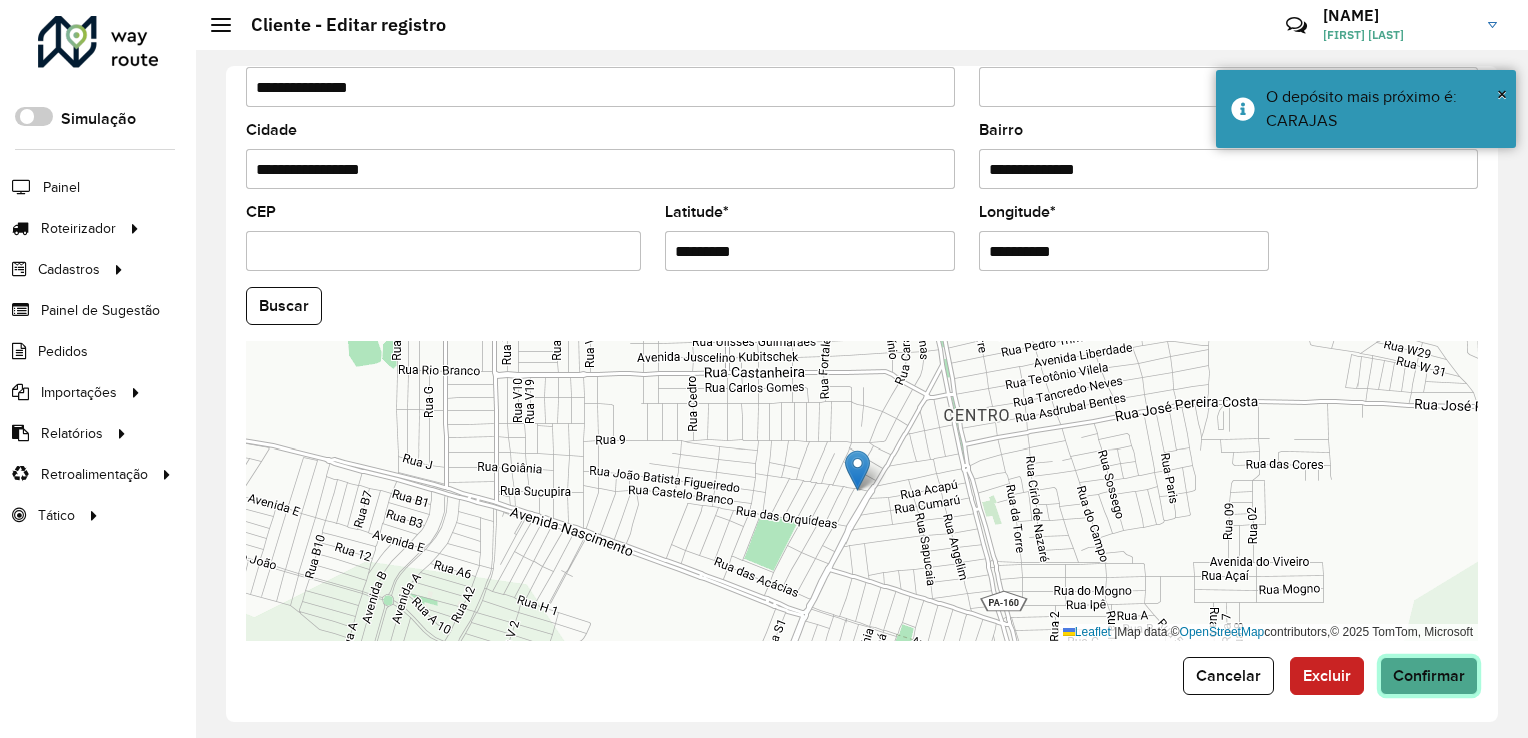 click on "Confirmar" 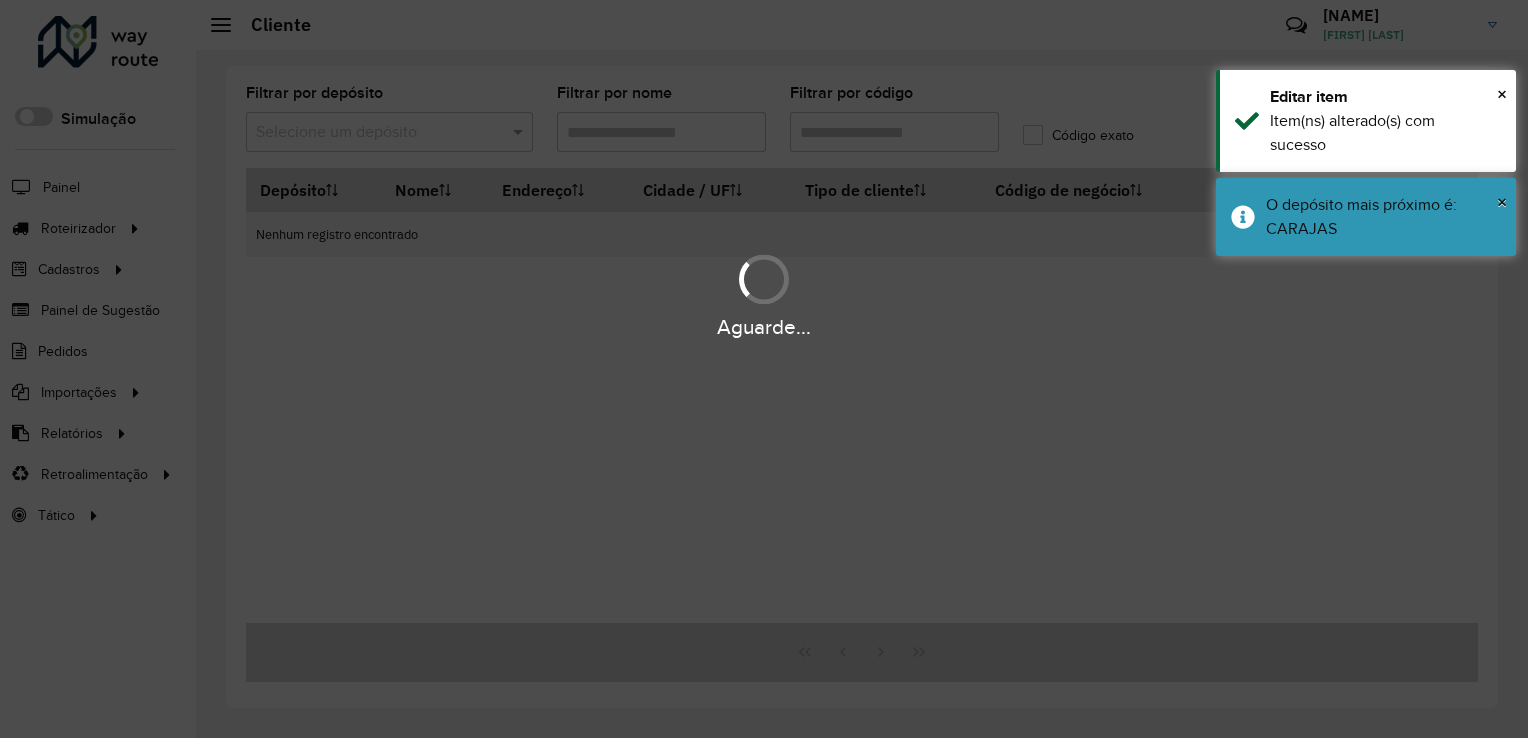 type on "****" 